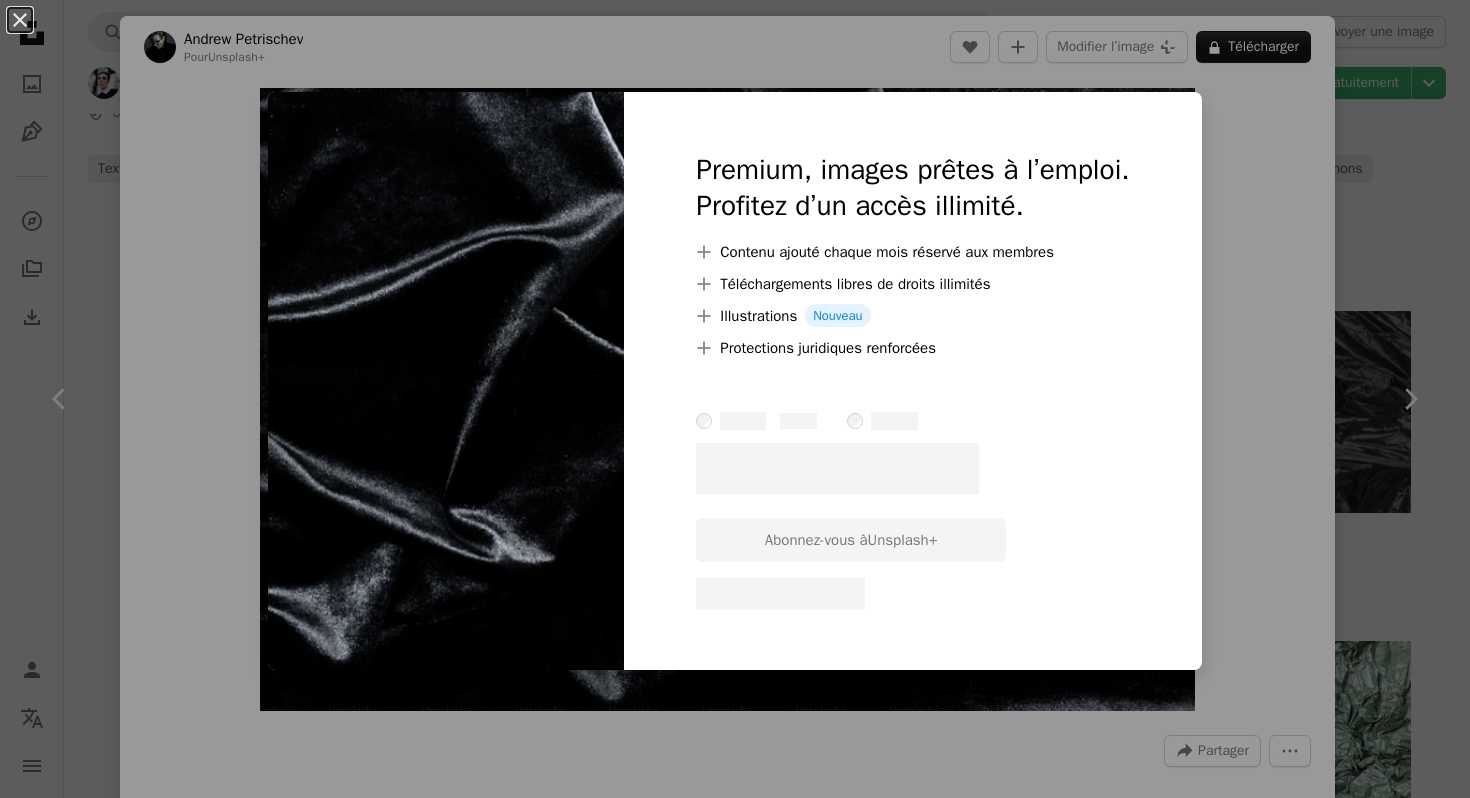 scroll, scrollTop: 874, scrollLeft: 0, axis: vertical 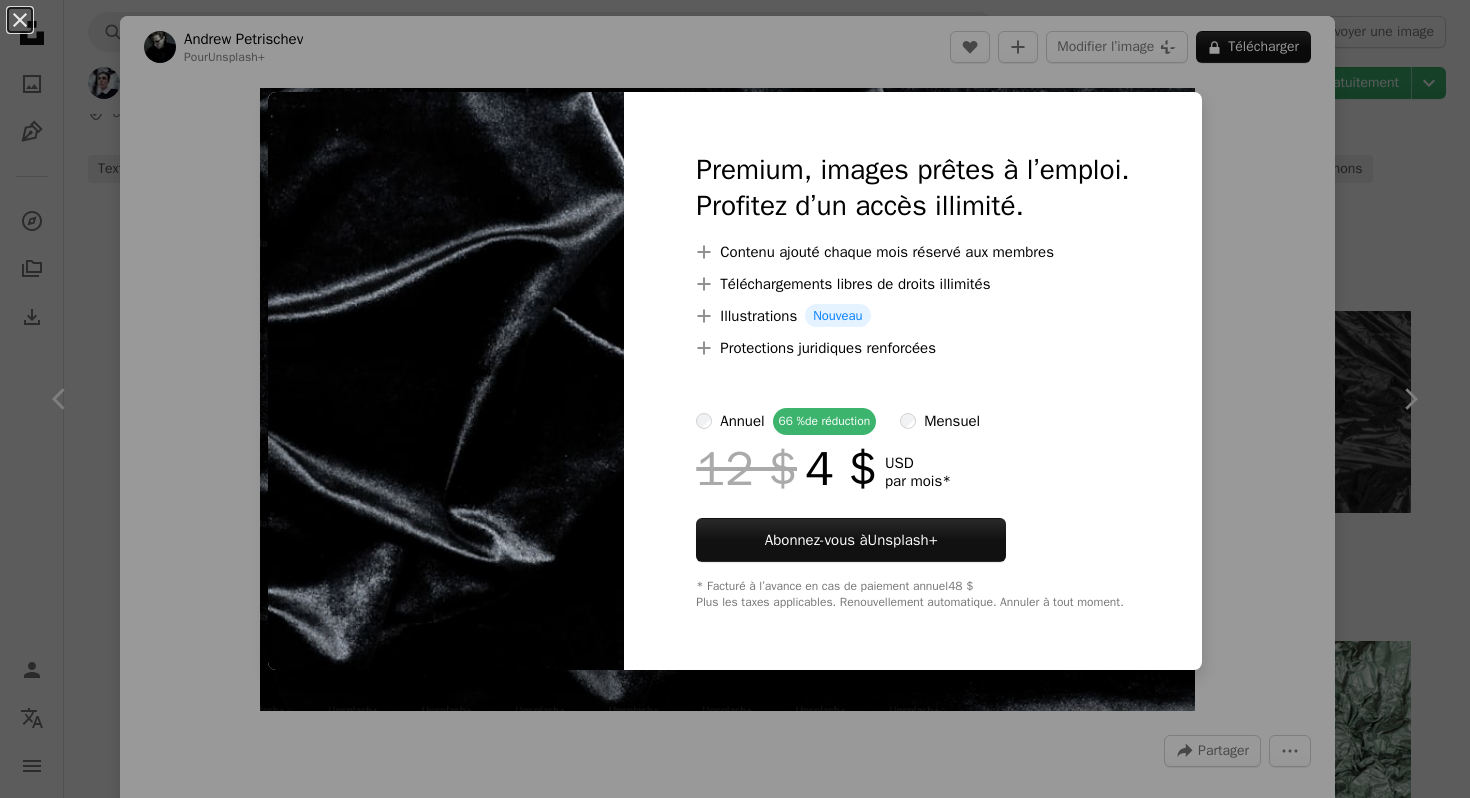 click on "Premium, images prêtes à l’emploi. Profitez d’un accès illimité. A plus sign Contenu ajouté chaque mois réservé aux membres A plus sign Téléchargements libres de droits illimités A plus sign Illustrations  Nouveau A plus sign Protections juridiques renforcées annuel 66 %  de réduction mensuel 12 $   4 $ USD par mois * Abonnez-vous à  Unsplash+ * Facturé à l’avance en cas de paiement annuel  48 $ Plus les taxes applicables. Renouvellement automatique. Annuler à tout moment." at bounding box center (912, 381) 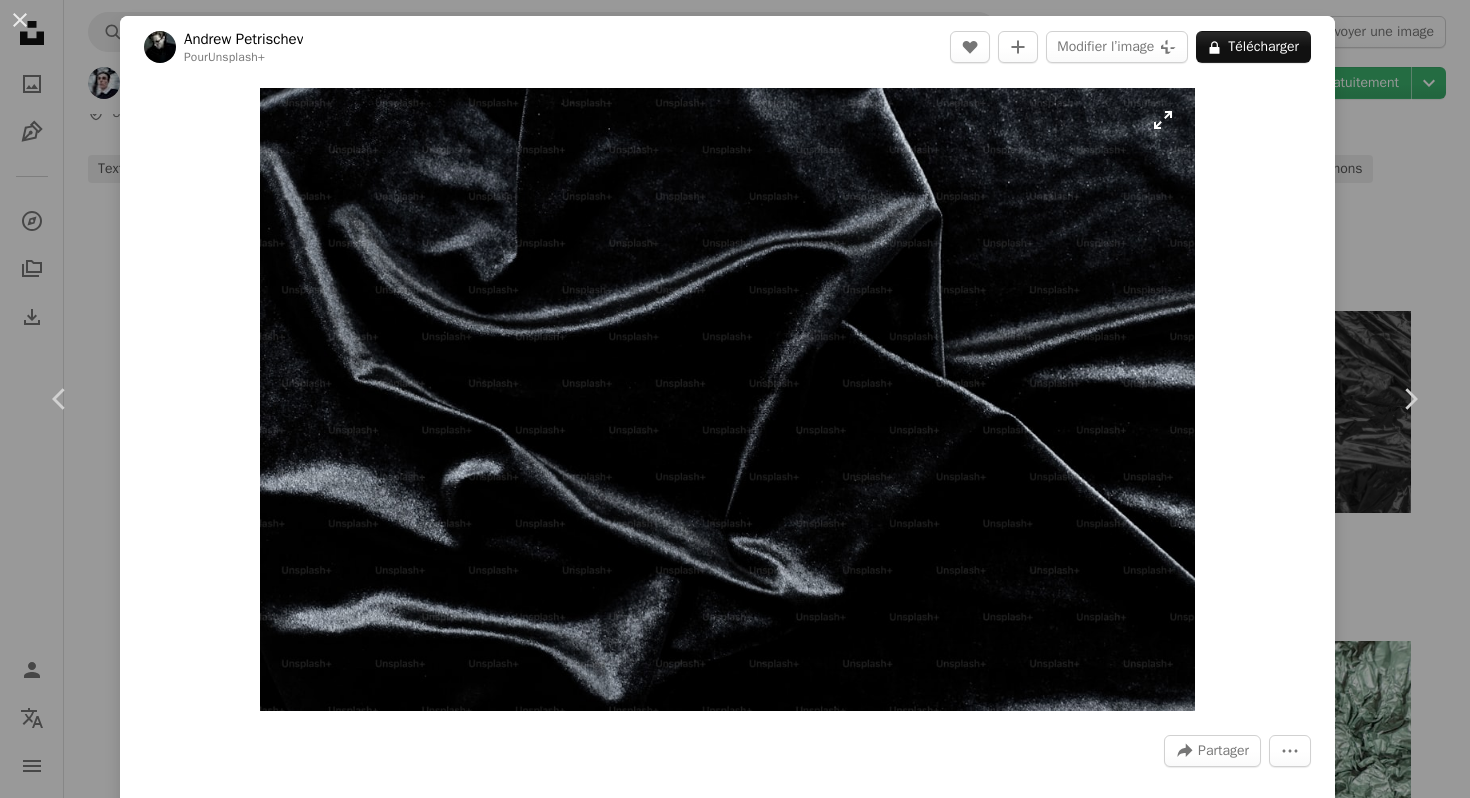 scroll, scrollTop: 0, scrollLeft: 0, axis: both 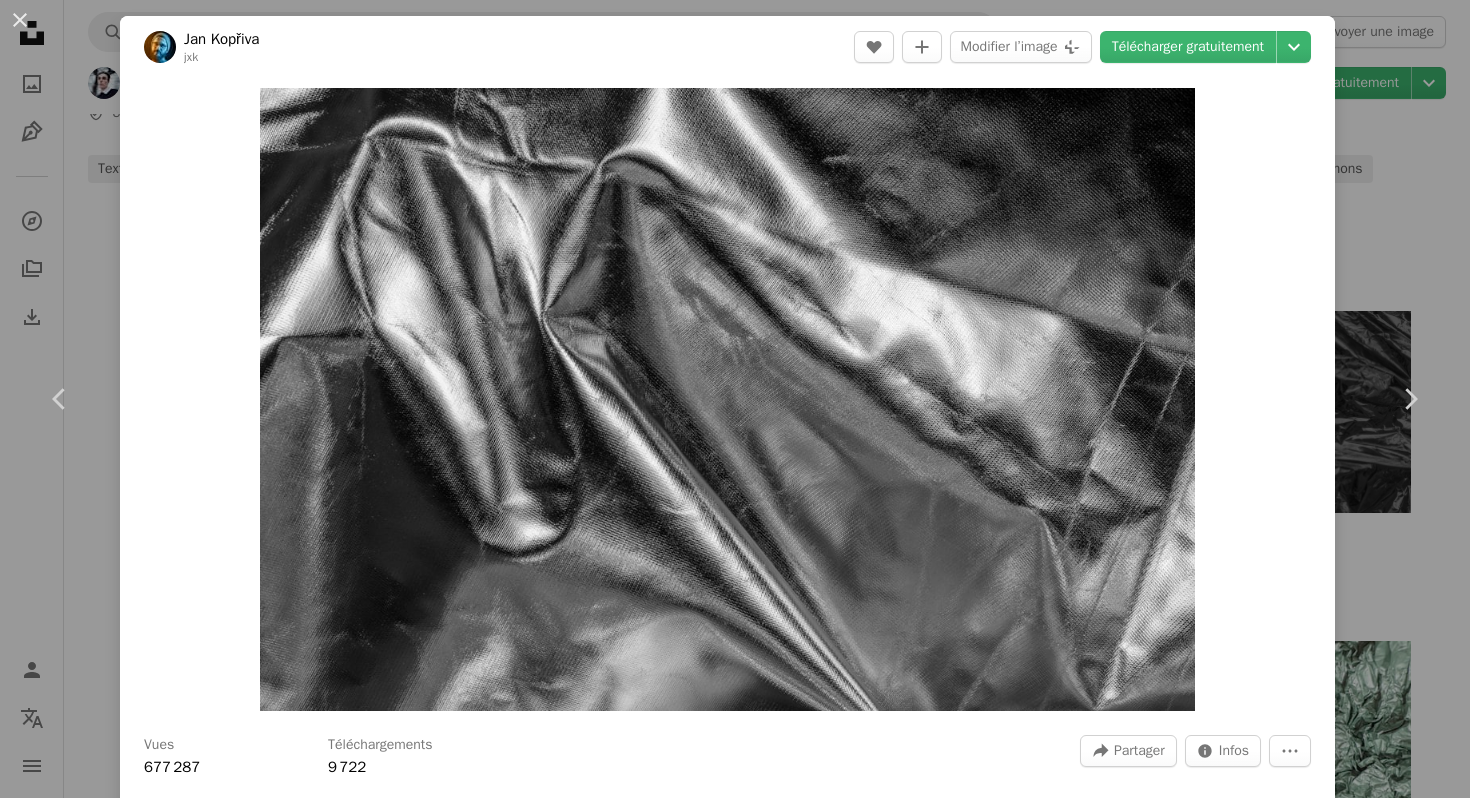 click on "An X shape Chevron left Chevron right Nick Iliasov nikwes A heart A plus sign Modifier l’image   Plus sign for Unsplash+ Télécharger gratuitement Chevron down Zoom in Vues 677 287 Téléchargements 9 722 A forward-right arrow Partager Info icon Infos More Actions Calendar outlined Publiée le  29 janvier 2021 Camera SONY, ILCE-7RM3 Safety Utilisation gratuite sous la  Licence Unsplash argent texture argentée fond argenté gris aluminium Photos banque d’images gratuites Parcourez des images premium sur iStock  |  - 20 % avec le code UNSPLASH20 Rendez-vous sur iStock  ↗ Images associées A heart A plus sign Aedrian Salazar Disponible à l’embauche A checkmark inside of a circle Arrow pointing down A heart A plus sign Glenn Vandeperre Arrow pointing down Plus sign for Unsplash+ A heart A plus sign Virginia Marinova Pour  Unsplash+ A lock   Télécharger A heart A plus sign james chan Disponible à l’embauche A checkmark inside of a circle Arrow pointing down A heart A plus sign Sandra Filipe" at bounding box center [735, 399] 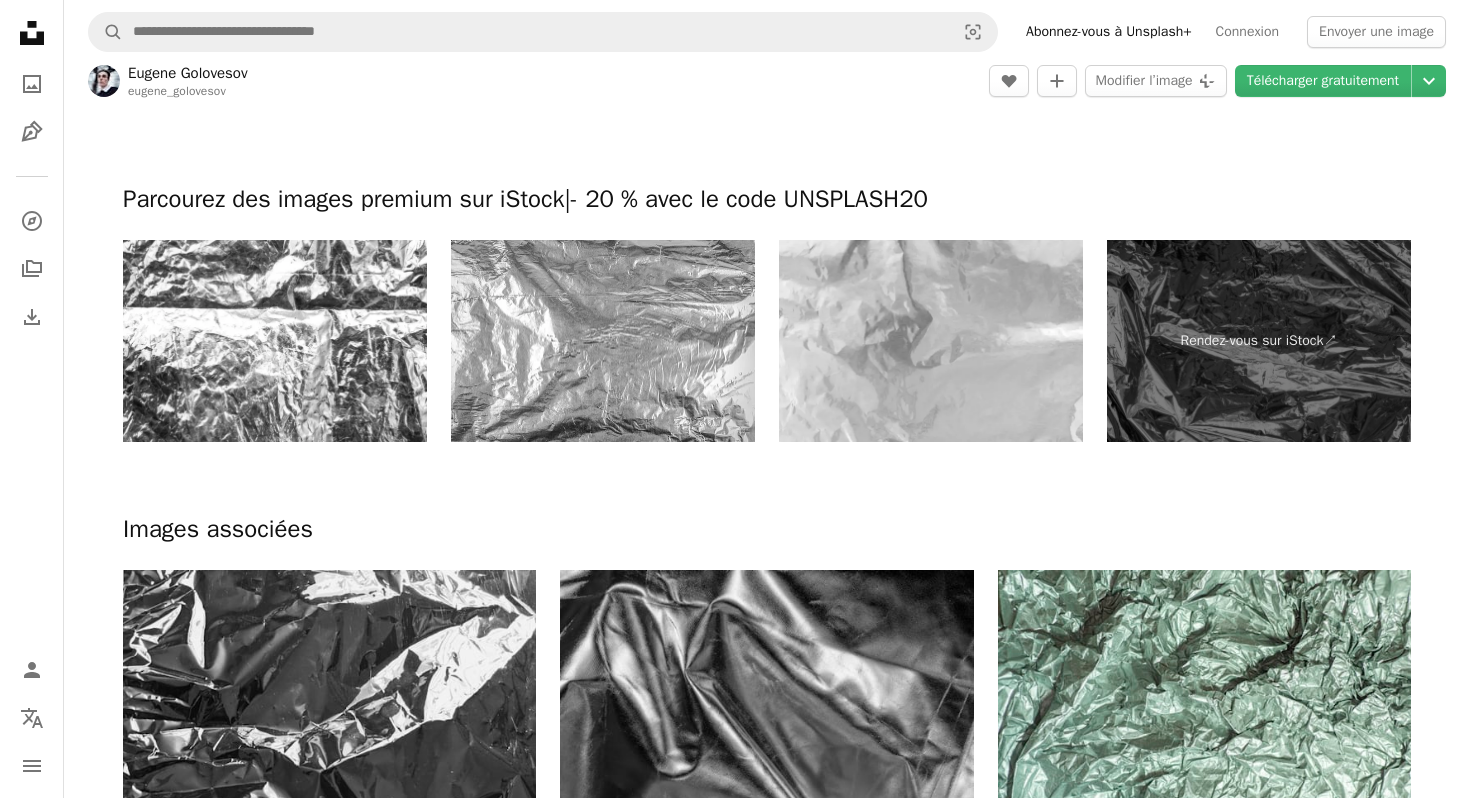 scroll, scrollTop: 1036, scrollLeft: 0, axis: vertical 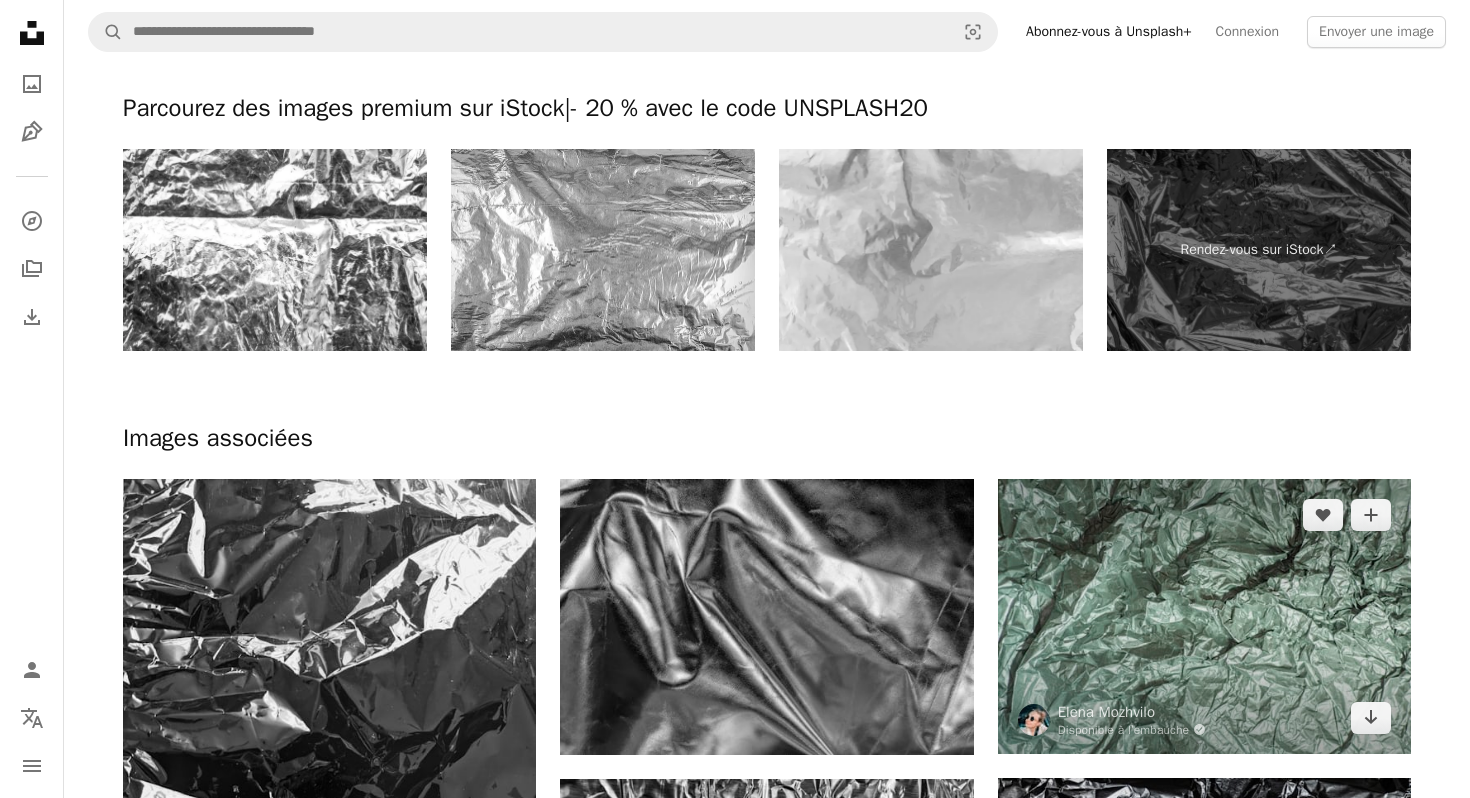 click at bounding box center (1204, 616) 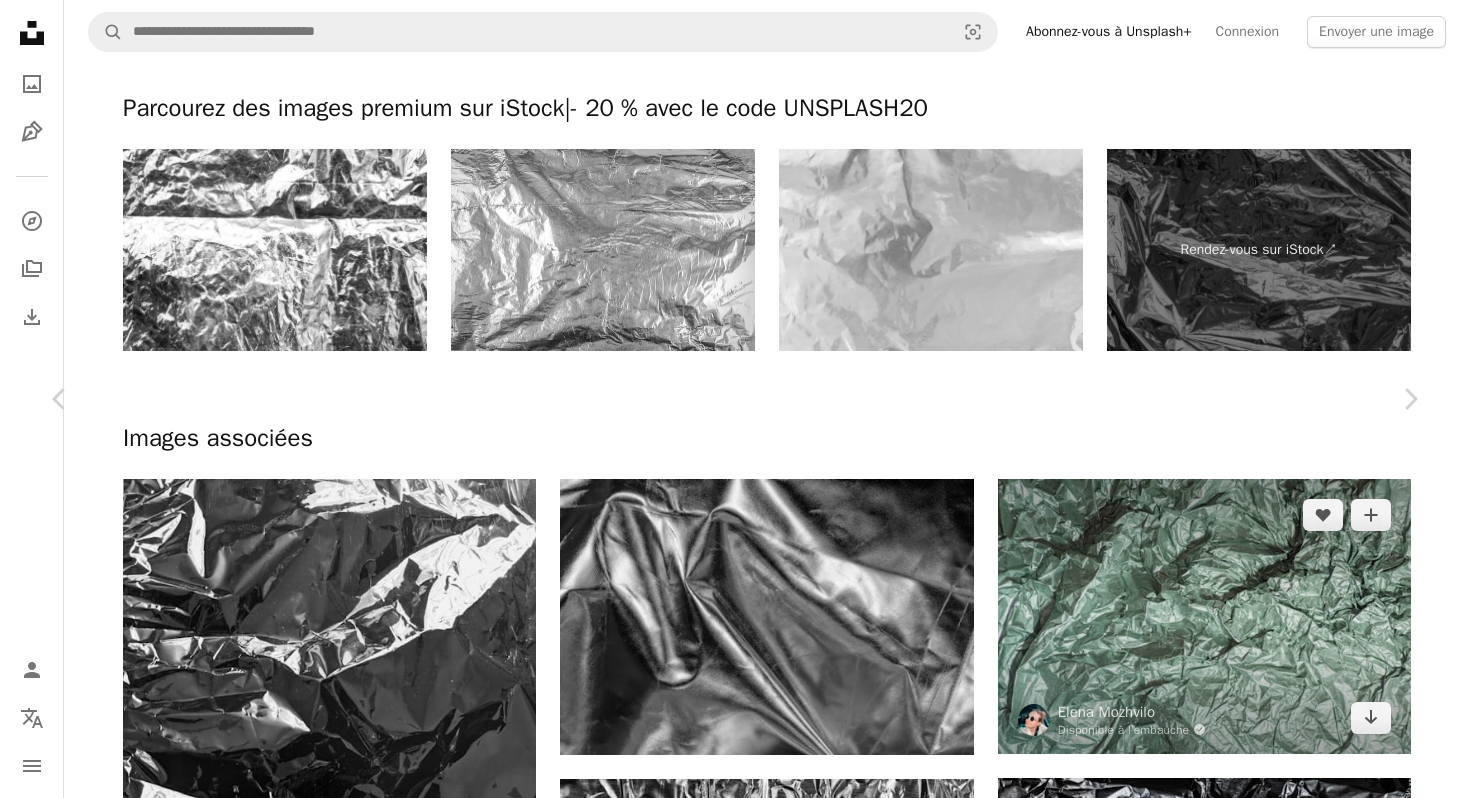 scroll, scrollTop: 0, scrollLeft: 0, axis: both 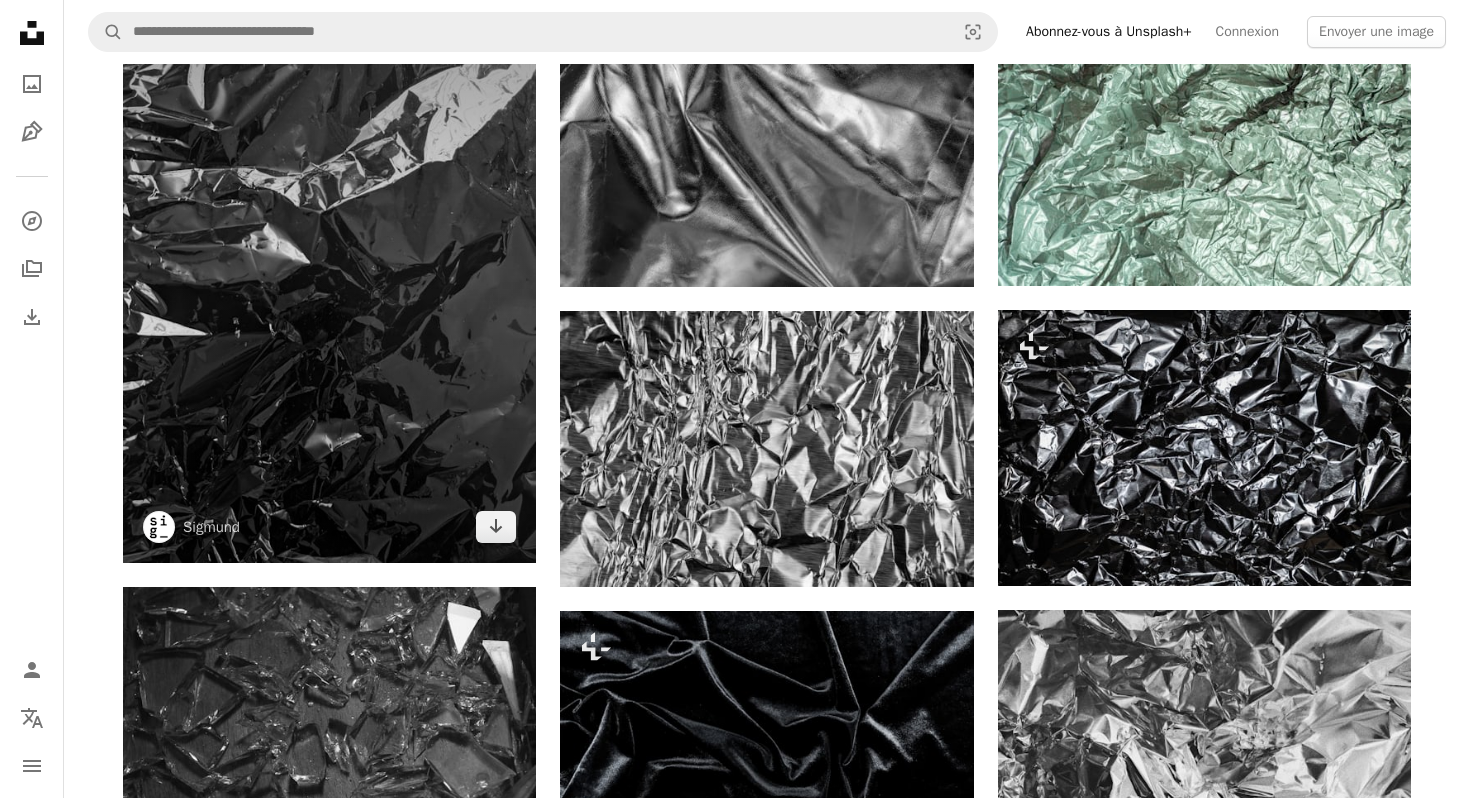 click at bounding box center [329, 286] 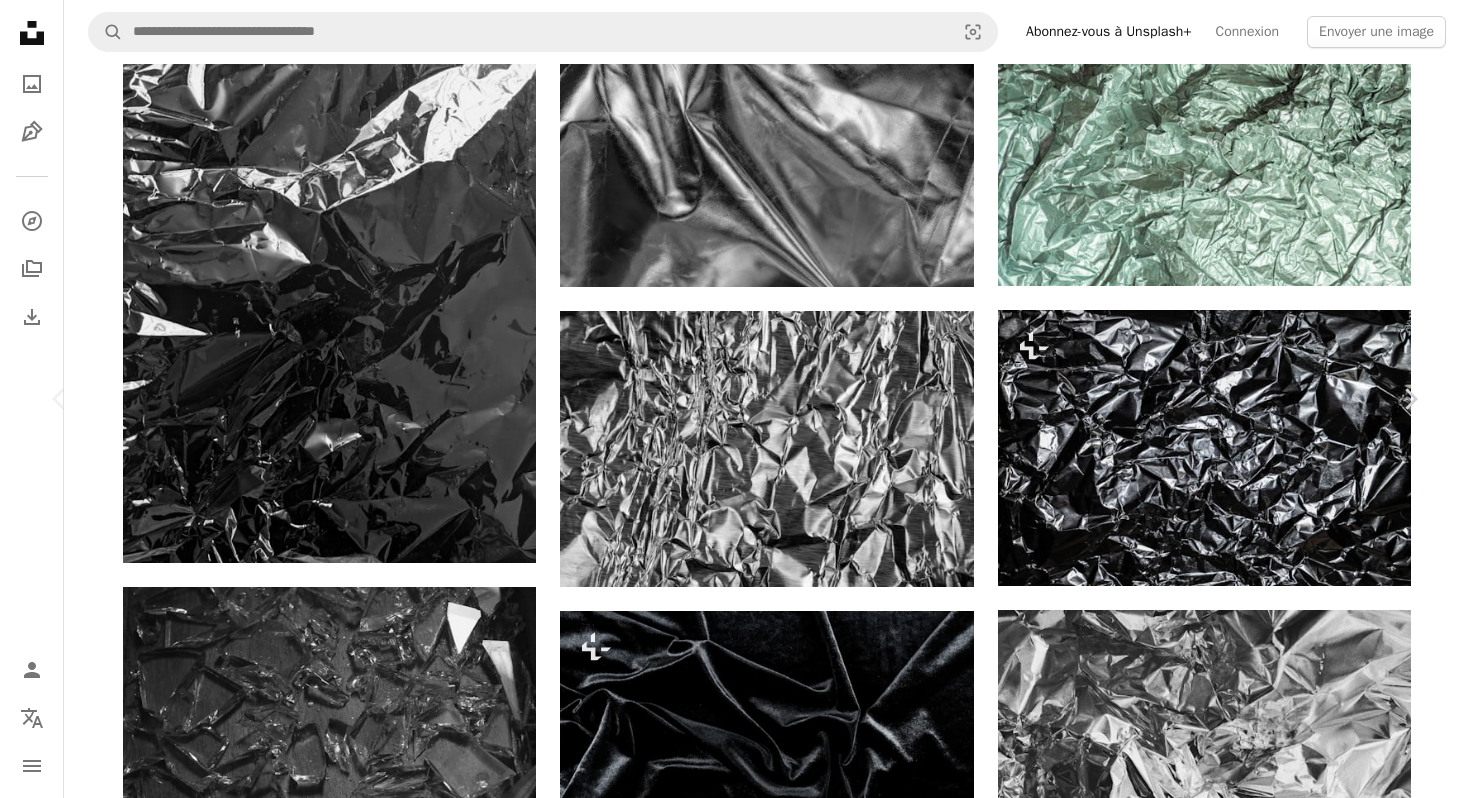 scroll, scrollTop: 0, scrollLeft: 0, axis: both 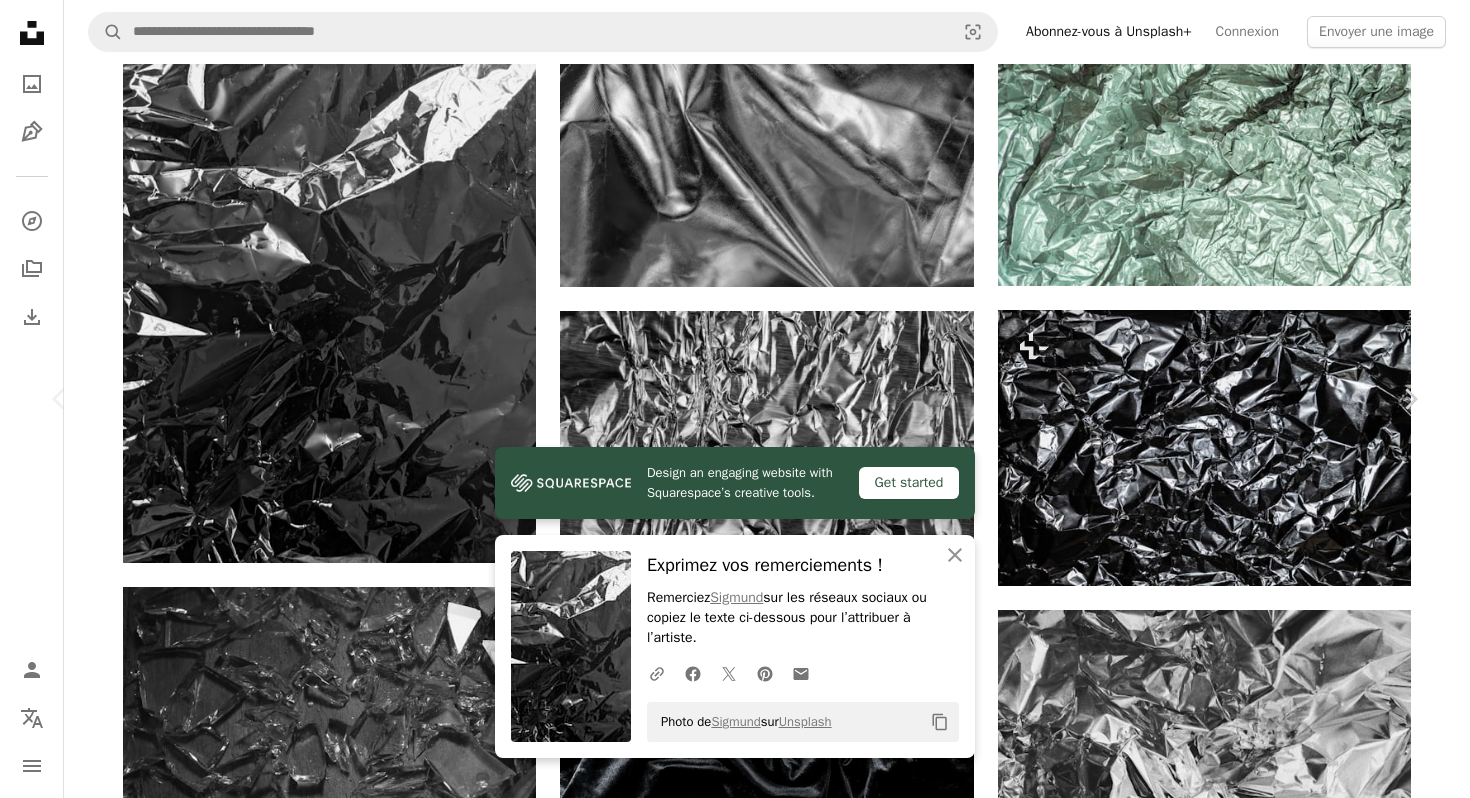 click on "An X shape Chevron left Chevron right Design an engaging website with Squarespace’s creative tools. Get started An X shape Fermer Exprimez vos remerciements ! Remerciez  Sigmund  sur les réseaux sociaux ou copiez le texte ci-dessous pour l’attribuer à l’artiste. A URL sharing icon (chains) Facebook icon X (formerly Twitter) icon Pinterest icon An envelope Photo de  Sigmund  sur  Unsplash
Copy content Sigmund sigmund A heart A plus sign Modifier l’image   Plus sign for Unsplash+ Télécharger gratuitement Chevron down Zoom in Vues 4 545 419 Téléchargements 78 199 Présentée dans Textures A forward-right arrow Partager Info icon Infos More Actions Calendar outlined Publiée le  14 janvier 2021 Camera Google, Pixel 4a Safety Utilisation gratuite sous la  Licence Unsplash texture modèle fleuret arrière-plan gris aluminium Fonds d’écran HD Parcourez des images premium sur iStock  |  - 20 % avec le code UNSPLASH20 Rendez-vous sur iStock  ↗ Images associées A heart A plus sign" at bounding box center [735, 3677] 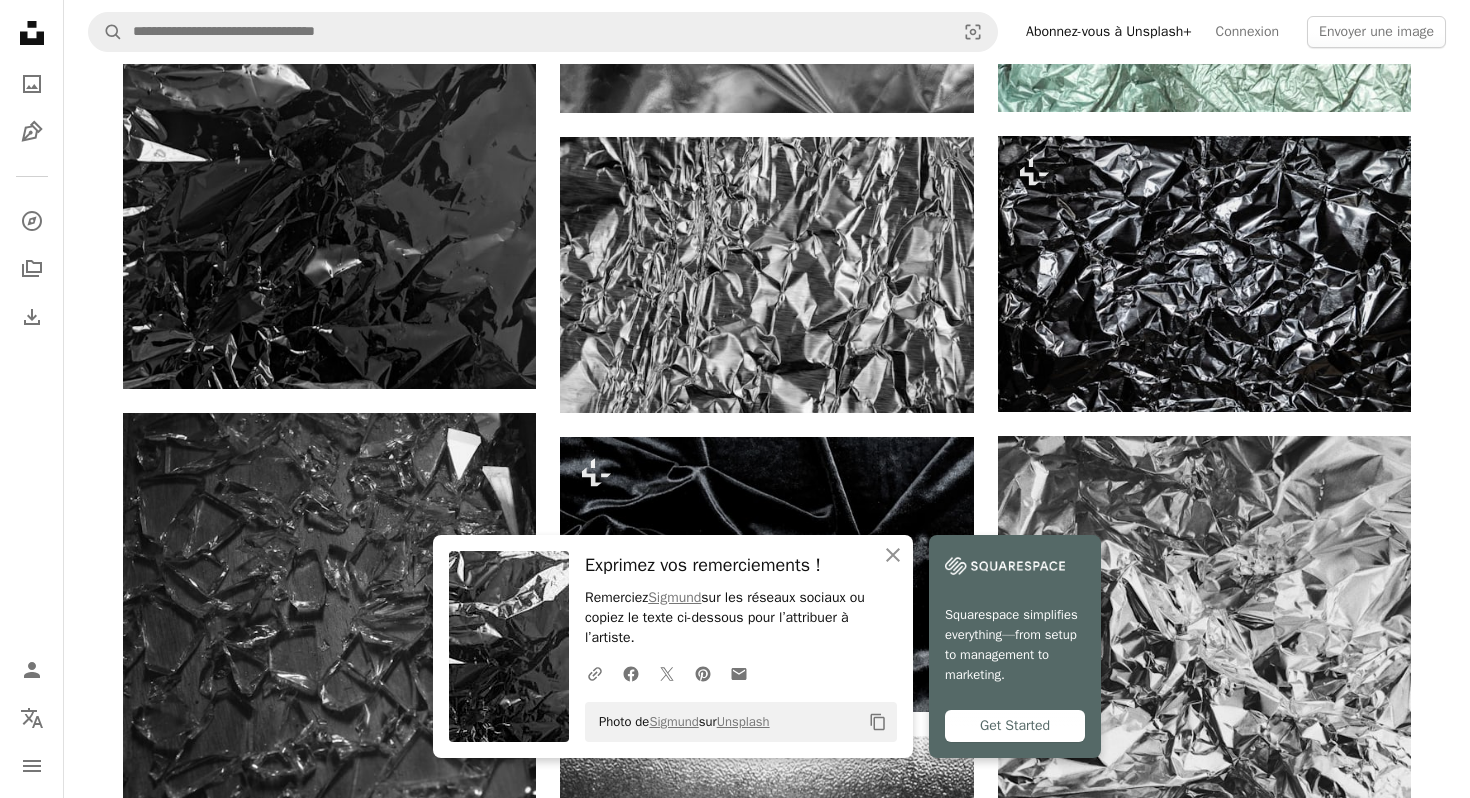scroll, scrollTop: 1687, scrollLeft: 0, axis: vertical 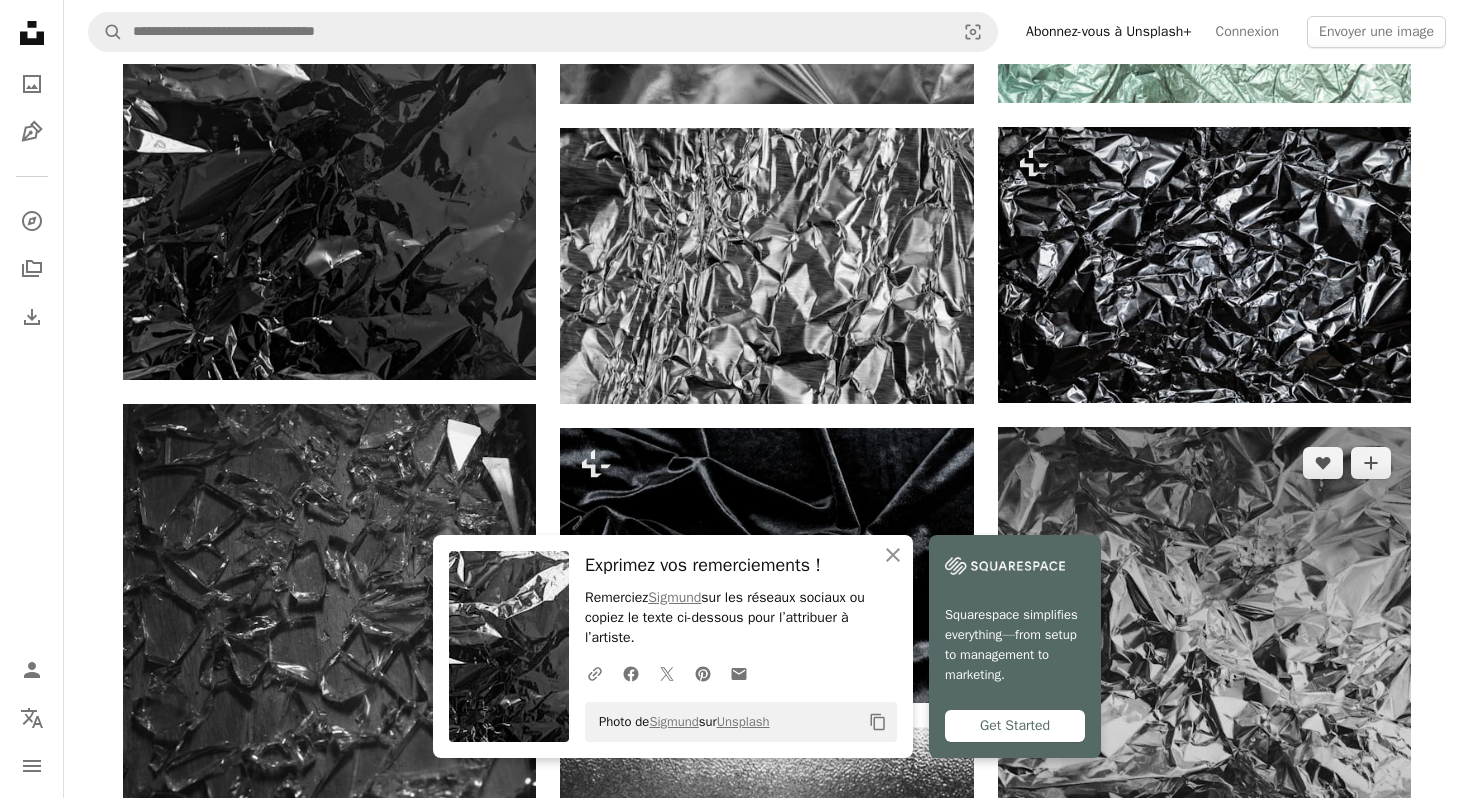 click at bounding box center [1204, 702] 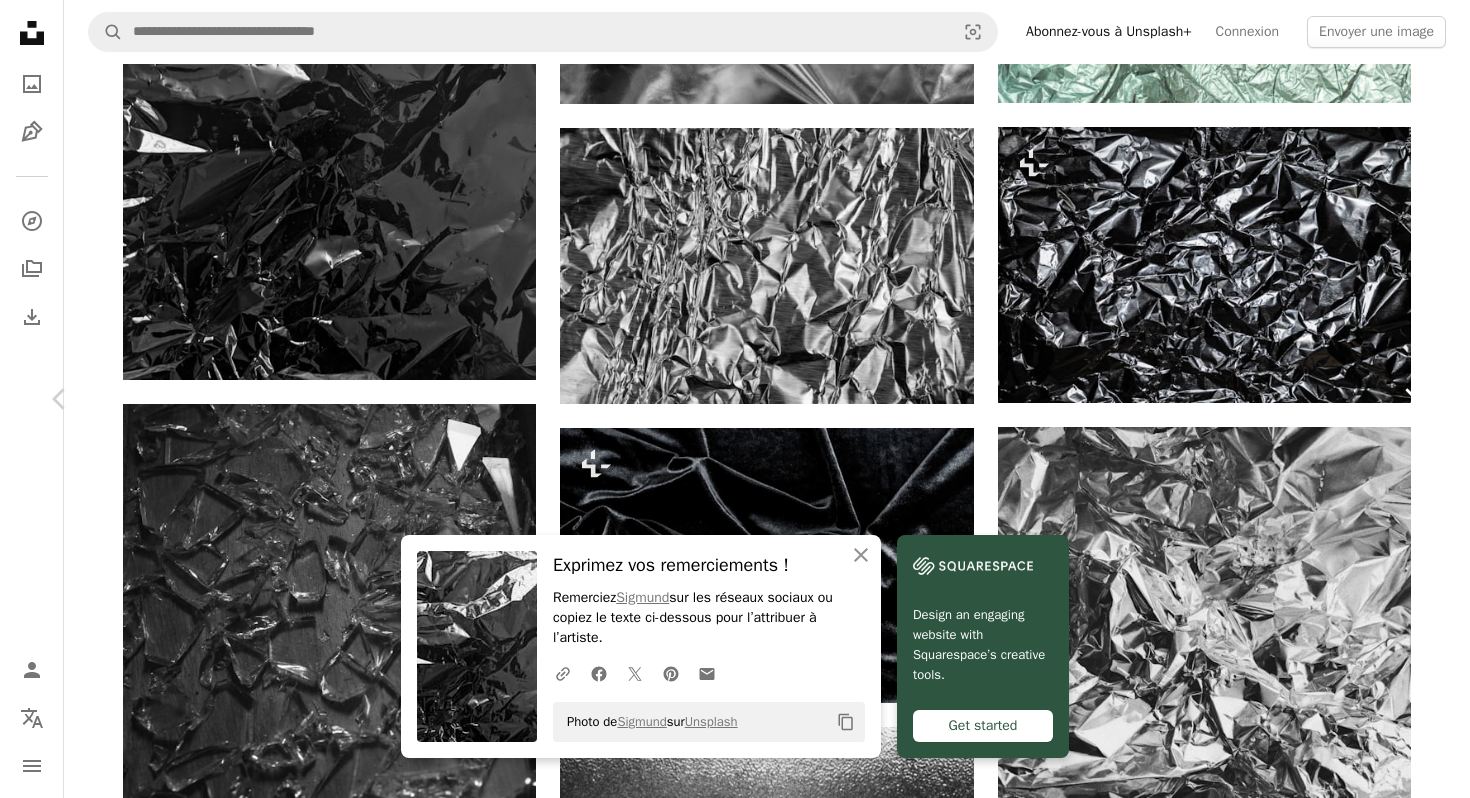 scroll, scrollTop: 0, scrollLeft: 0, axis: both 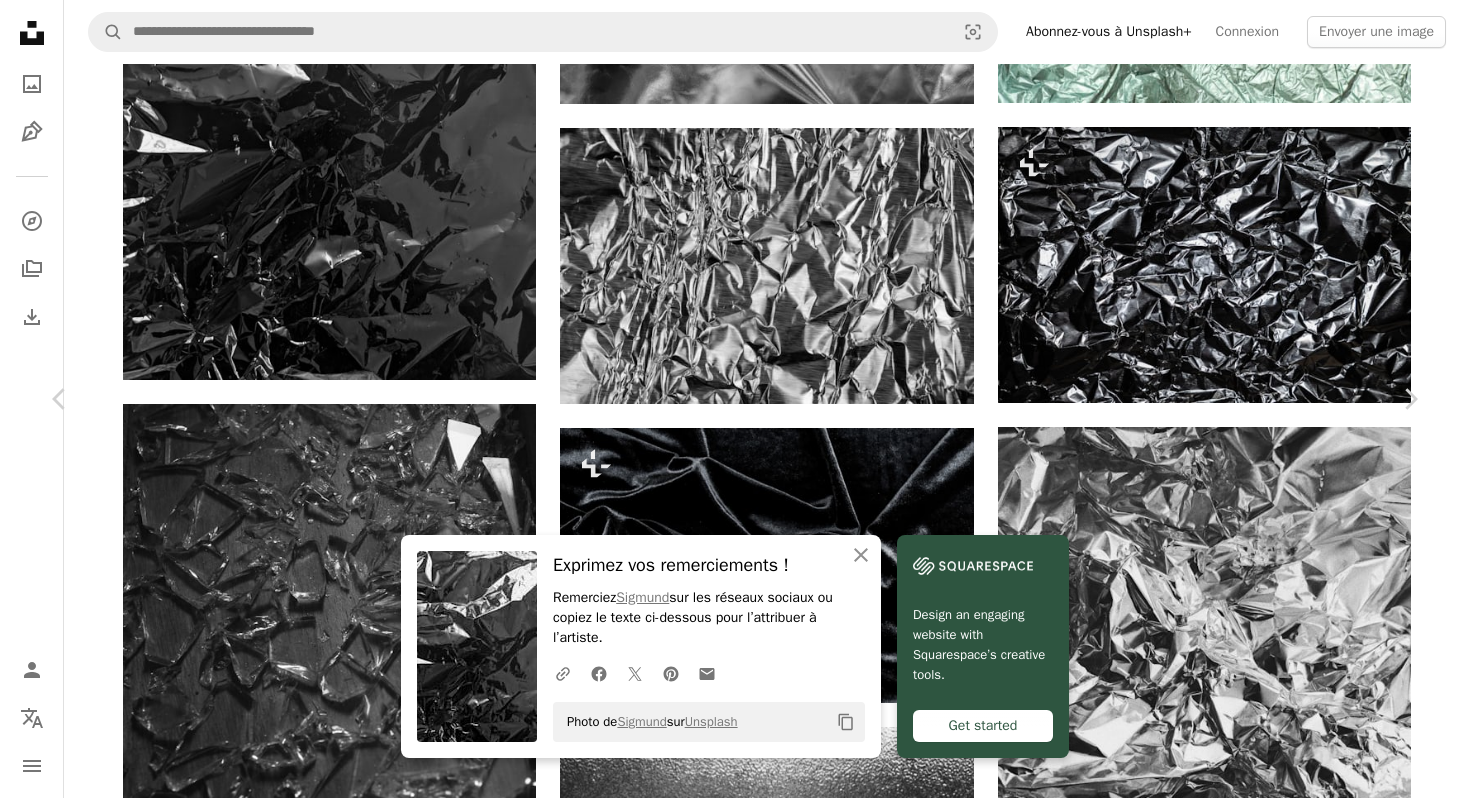 click on "Télécharger gratuitement" at bounding box center [1188, 3142] 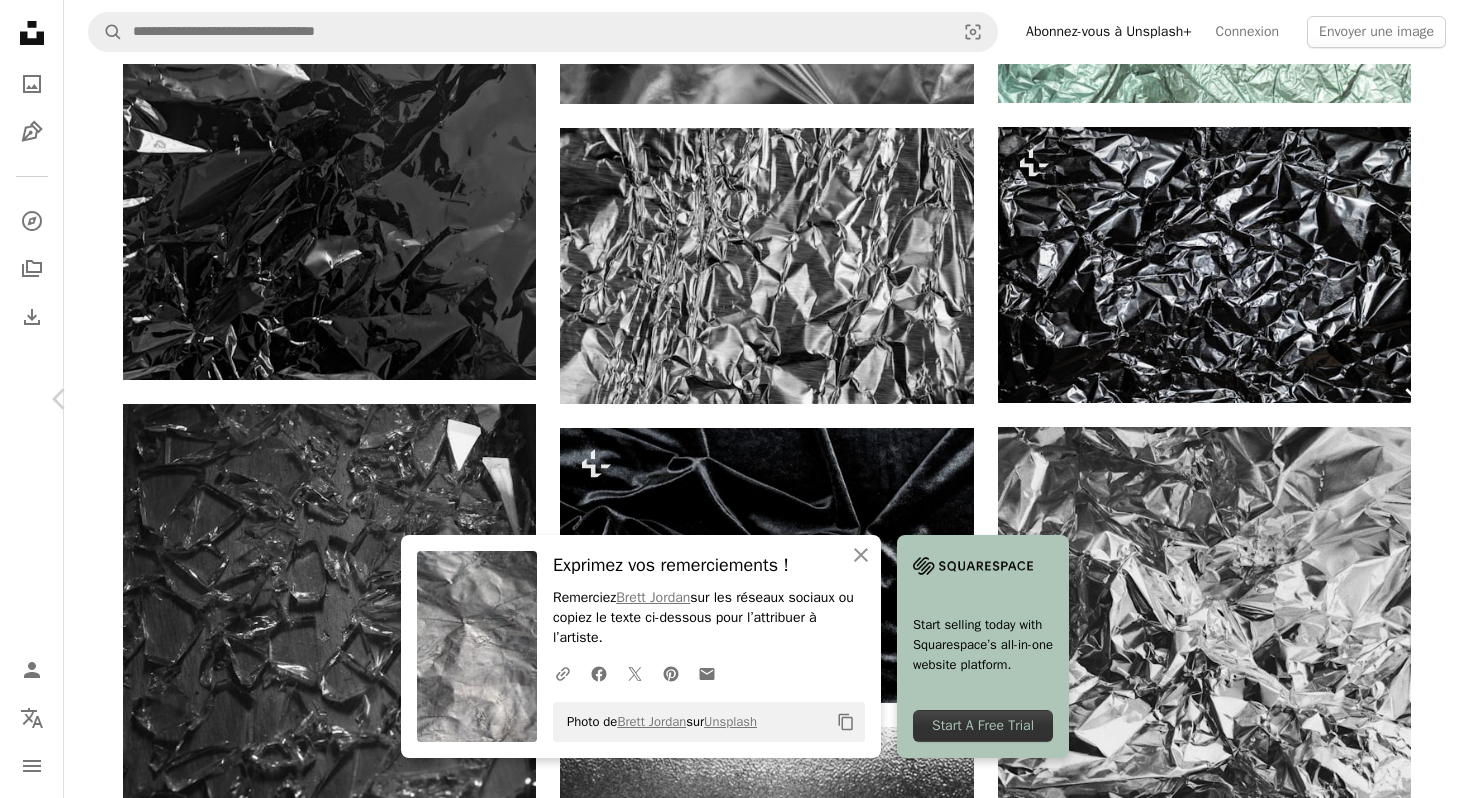 click on "Chevron right" 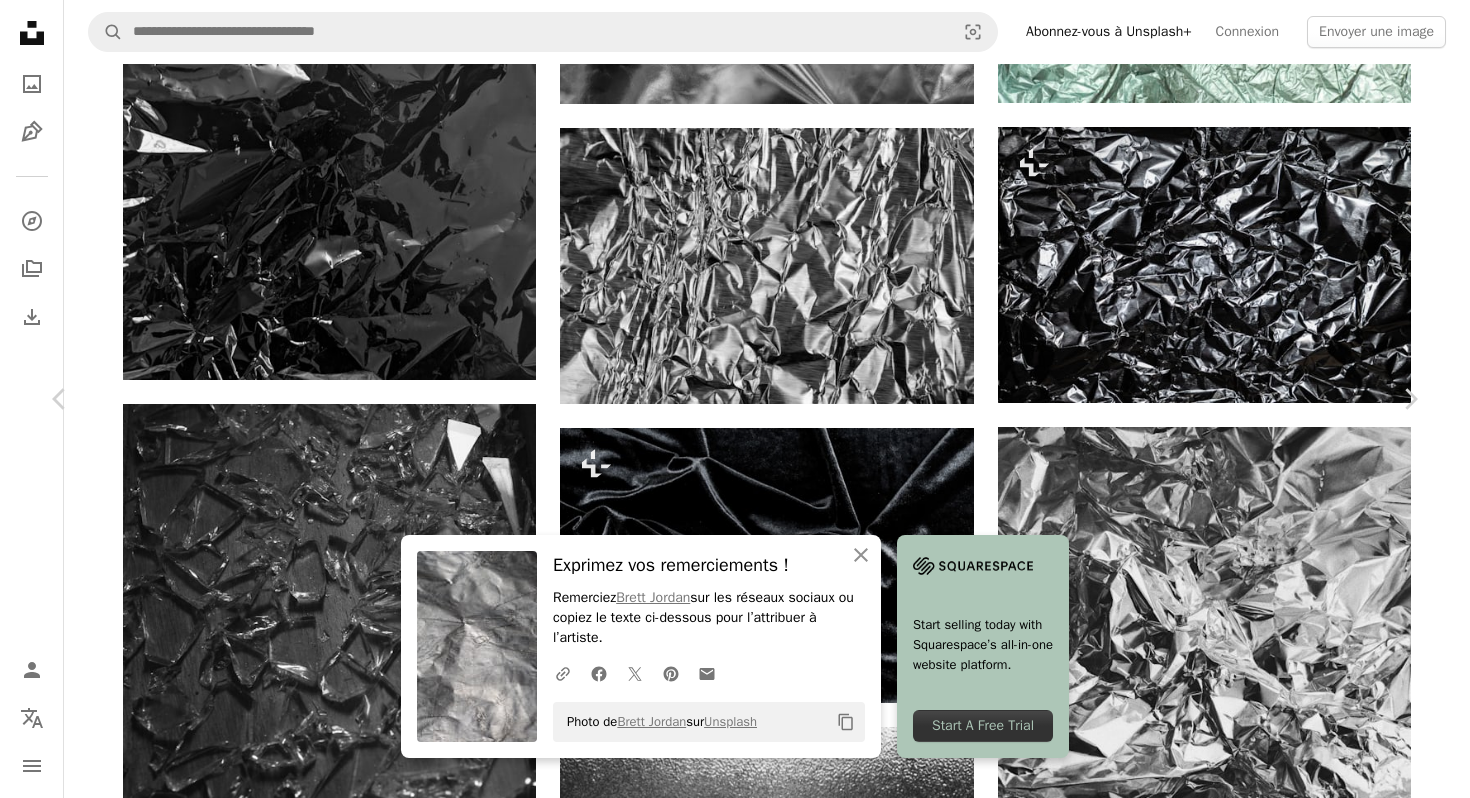 click on "An X shape Chevron left Chevron right An X shape Fermer Exprimez vos remerciements ! Remerciez  Brett Jordan  sur les réseaux sociaux ou copiez le texte ci-dessous pour l’attribuer à l’artiste. A URL sharing icon (chains) Facebook icon X (formerly Twitter) icon Pinterest icon An envelope Photo de  Brett Jordan  sur  Unsplash
Copy content Start selling today with Squarespace’s all-in-one website platform. Start Free Trial [FIRST] [LAST] alenkadr A heart A plus sign Modifier l’image   Plus sign for Unsplash+ Télécharger gratuitement Chevron down Zoom in Vues [NUMBER] Téléchargements [NUMBER] A forward-right arrow Partager Info icon Infos More Actions Calendar outlined Publiée le  [DAY] [MONTH] [YEAR] Camera Canon, EOS 5D Safety Utilisation gratuite sous la  Licence Unsplash texture neige gris glace rocher dehors tapis dentelle Images gratuites Parcourez des images premium sur iStock  |  - 20 % avec le code UNSPLASH20 Rendez-vous sur iStock  ↗ Images associées" at bounding box center (735, 6138) 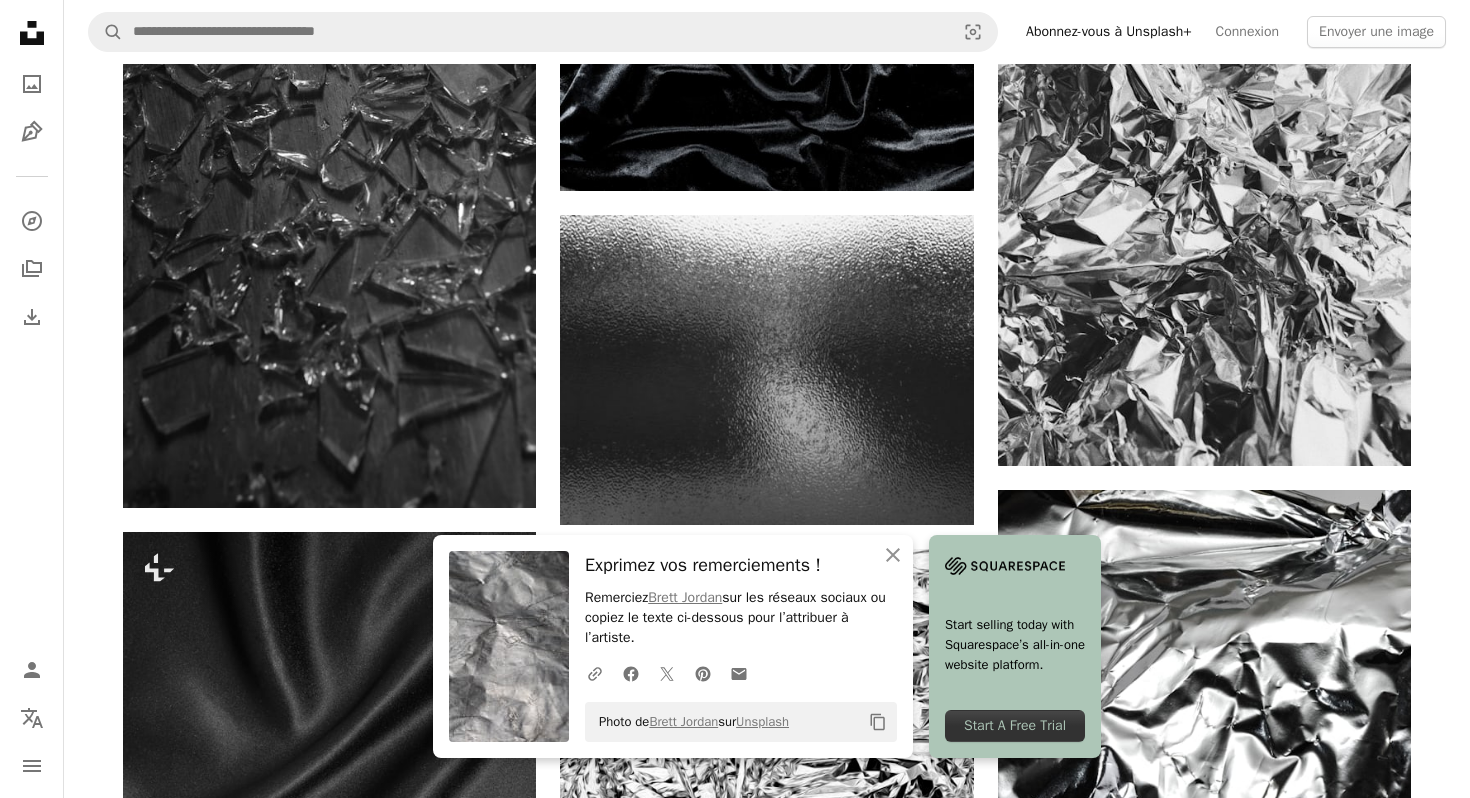 scroll, scrollTop: 2508, scrollLeft: 0, axis: vertical 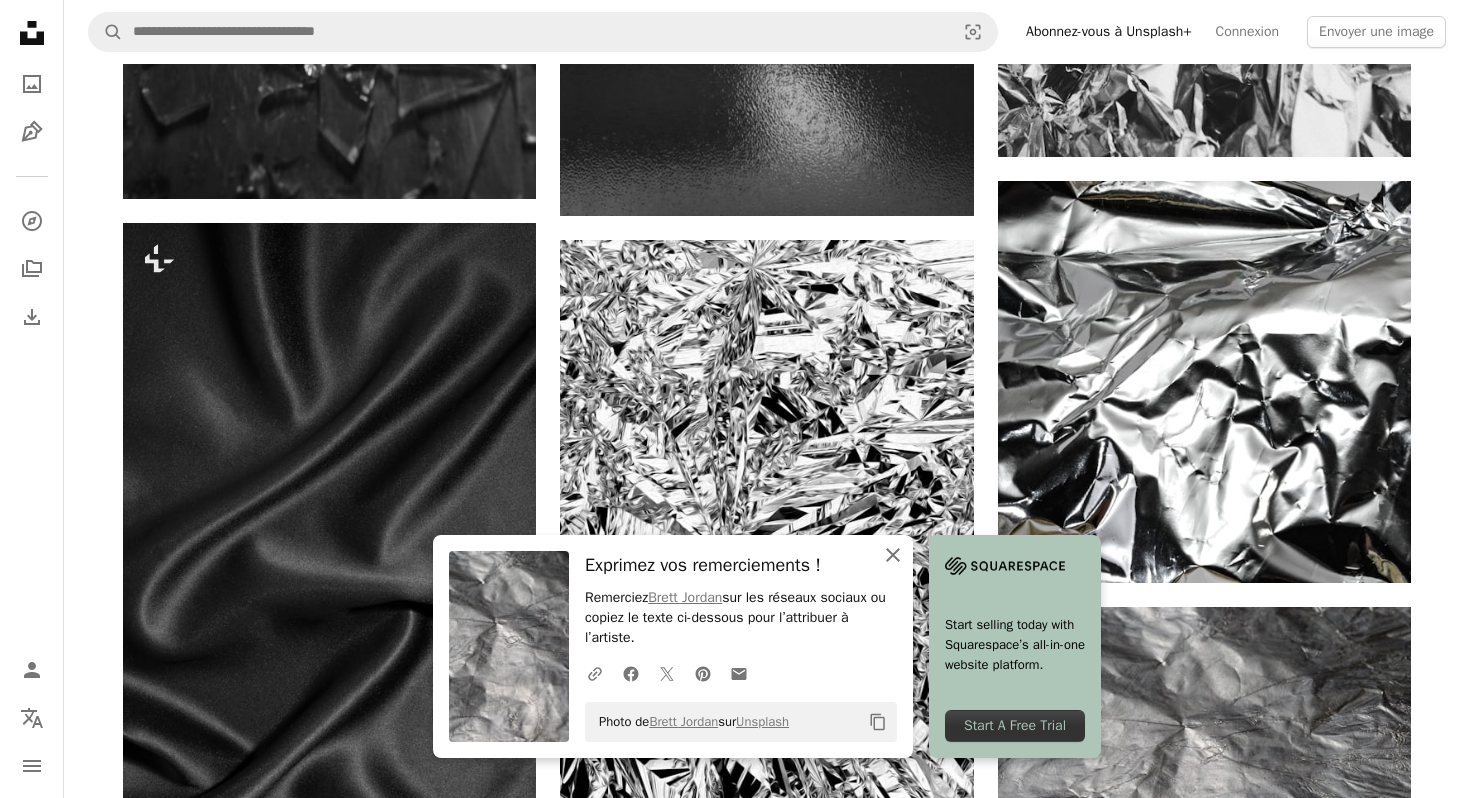 click 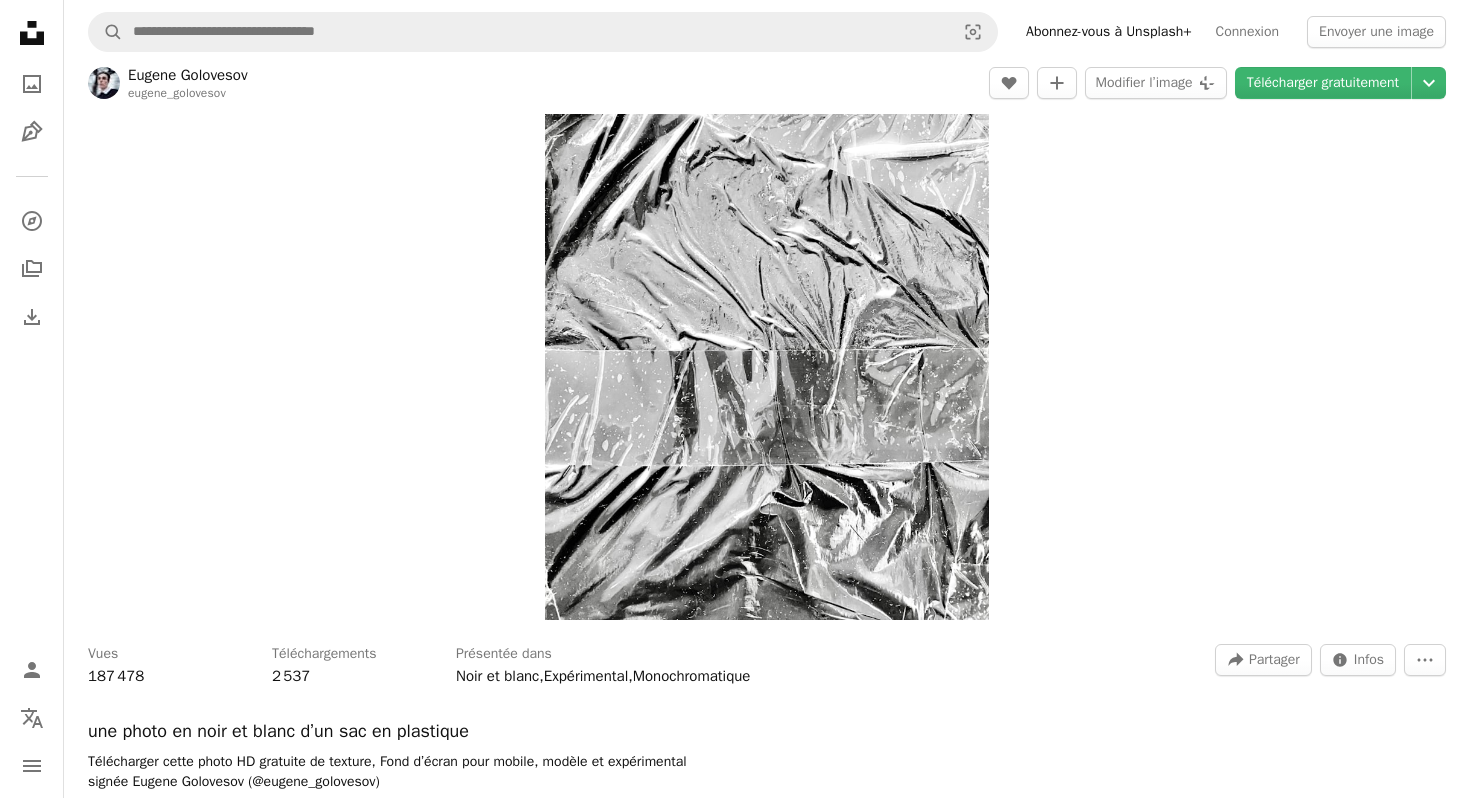 scroll, scrollTop: 0, scrollLeft: 0, axis: both 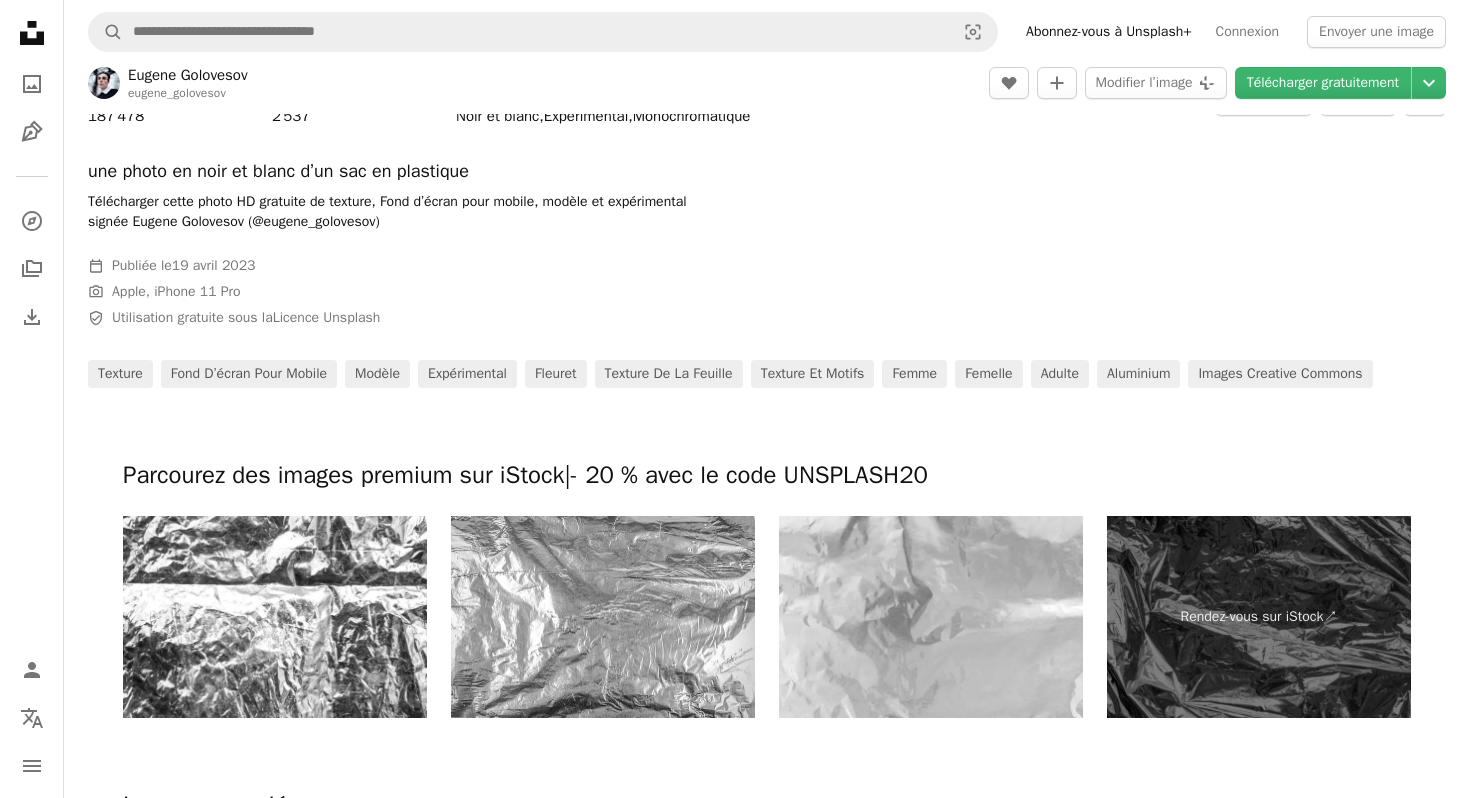 click on "An X shape S’inscrire à Unsplash Vous avez déjà un compte ?  Connexion Prénom Nom E-mail Nom d’utilisateur  (n’utilisez que des lettres, des chiffres ou des tirets) Mot de passe  (8 car. minimum) S’inscrire En vous inscrivant, vous acceptez les  Conditions  et la  Charte de protection des données ." at bounding box center (735, 7156) 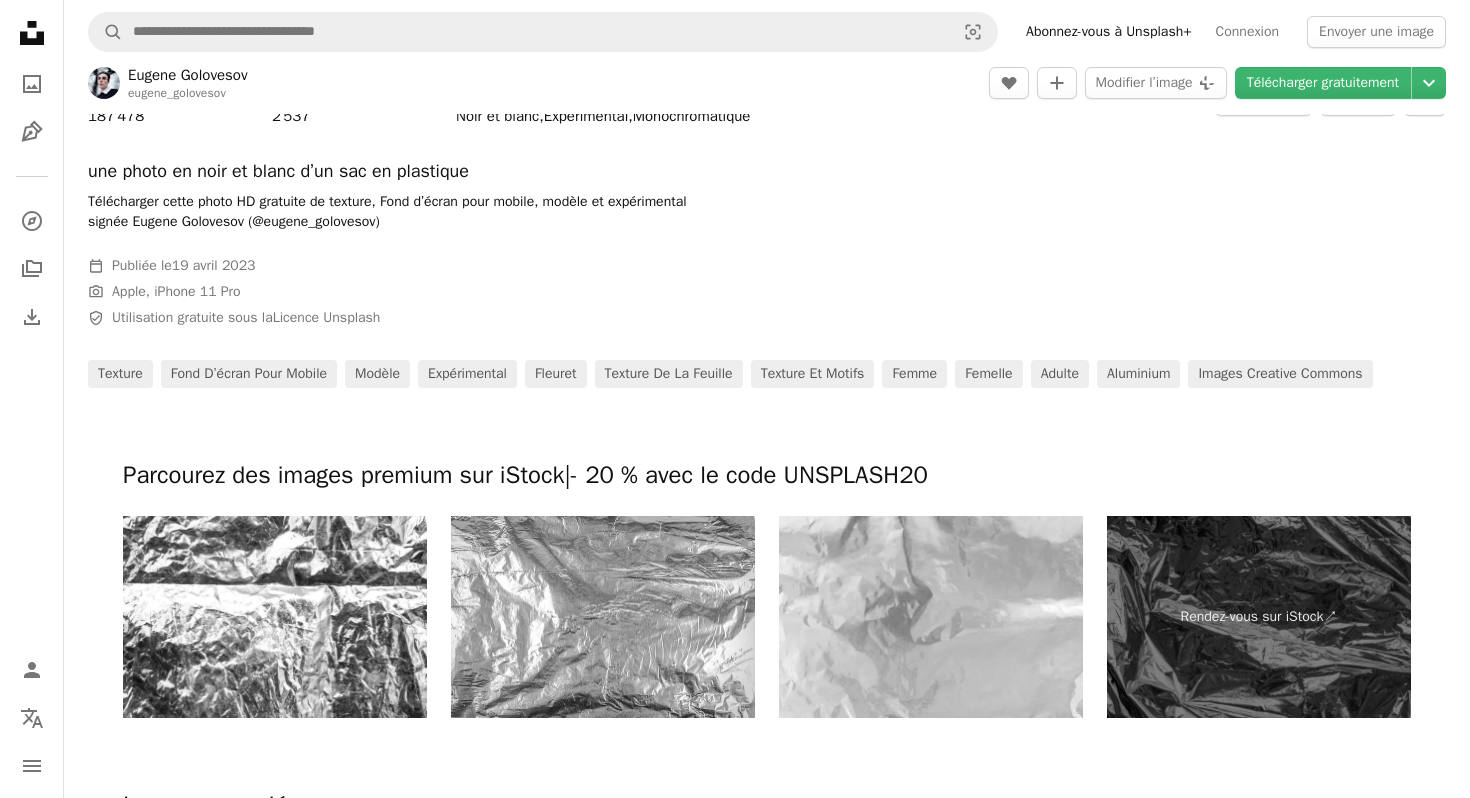 scroll 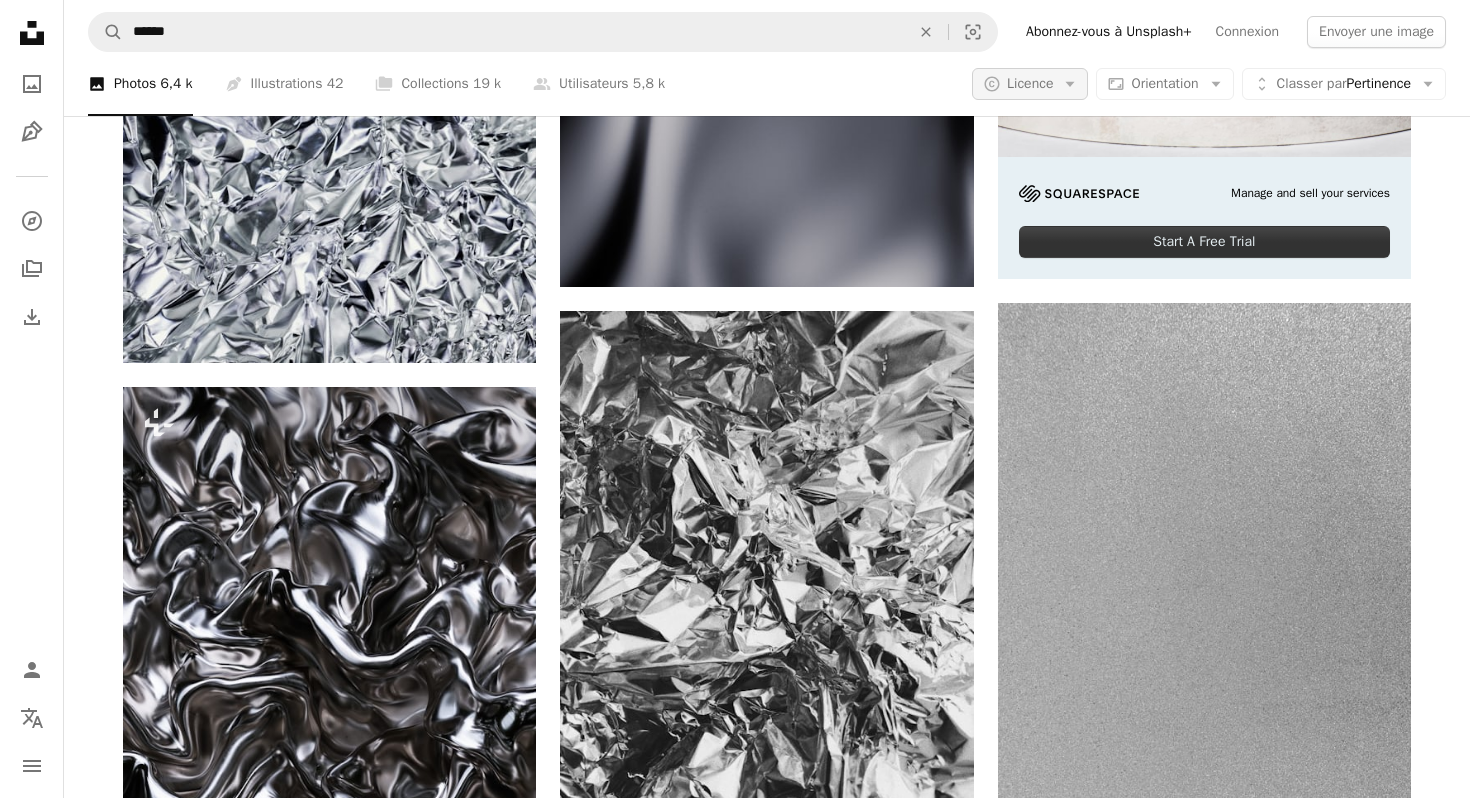 click on "Licence" at bounding box center [1030, 83] 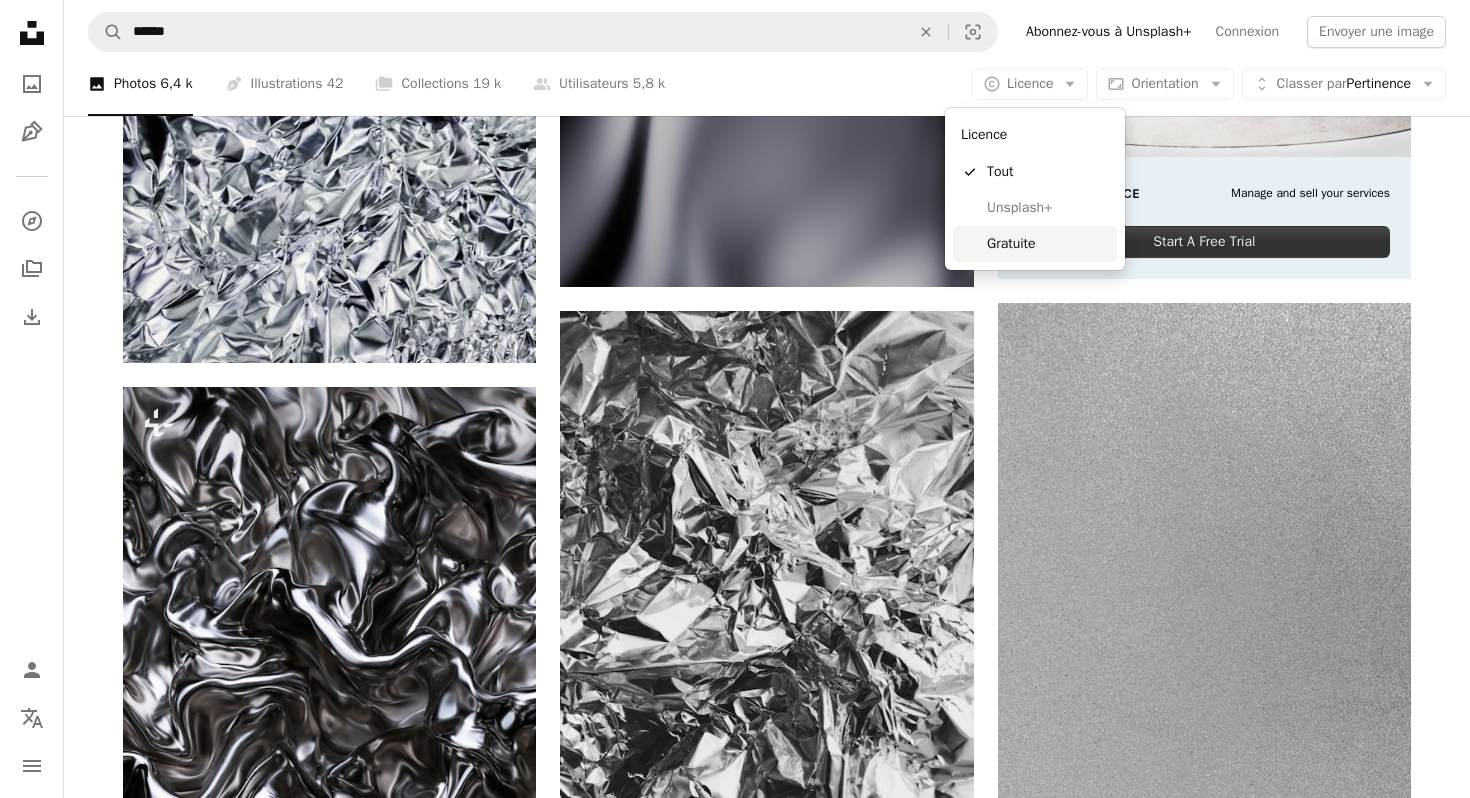 click on "Gratuite" at bounding box center [1048, 244] 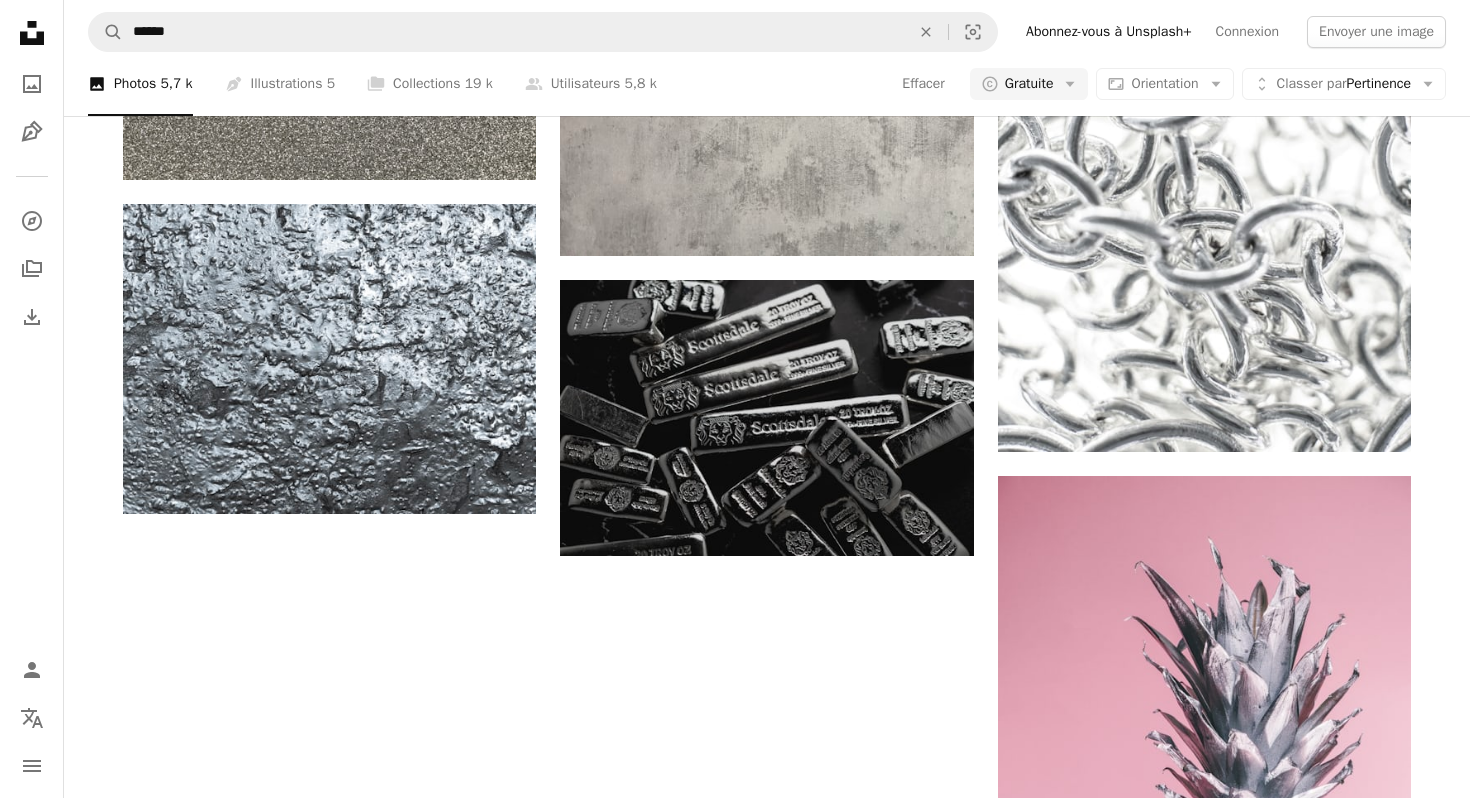 click on "Plus de résultats" at bounding box center [767, 1761] 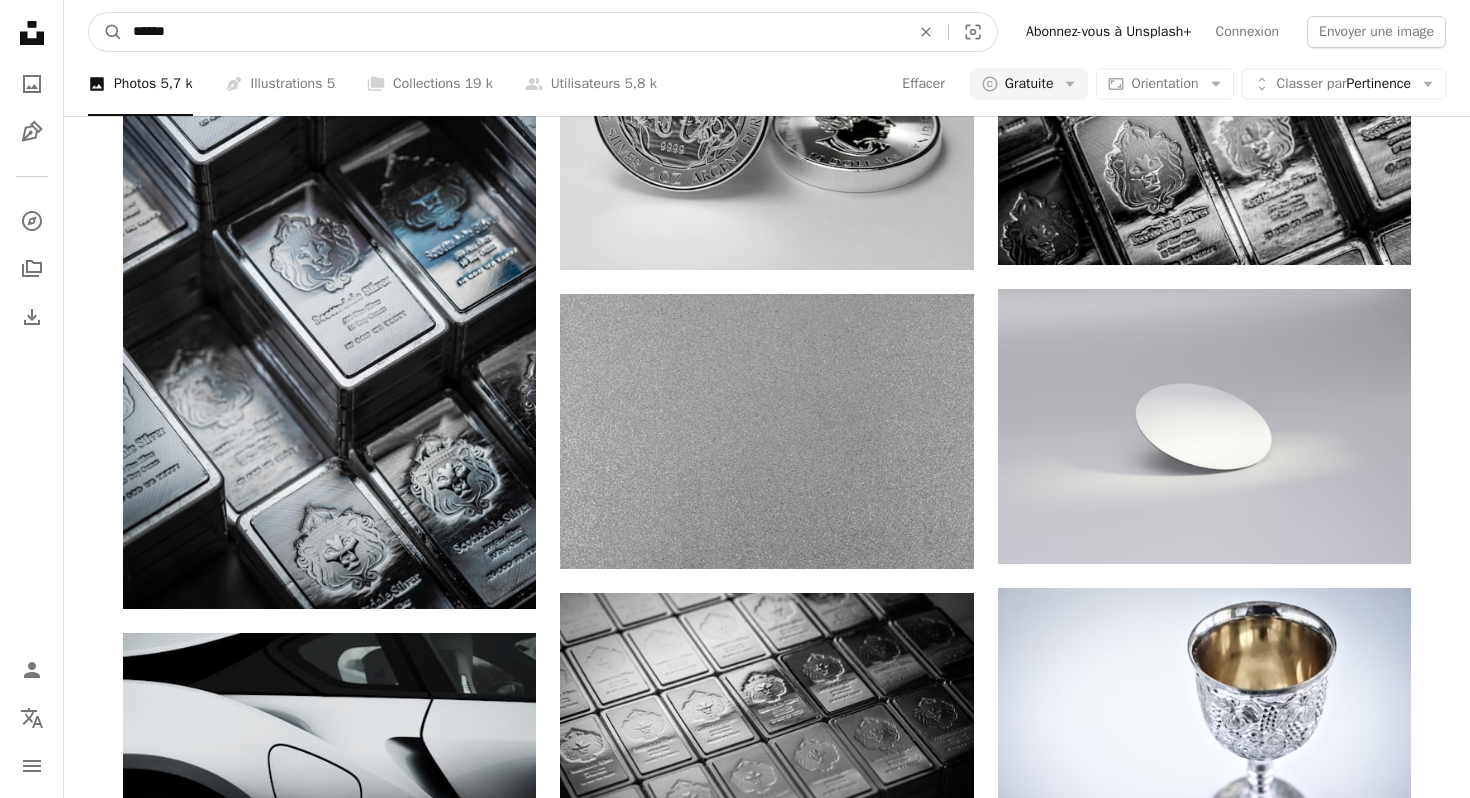 click on "******" at bounding box center [513, 32] 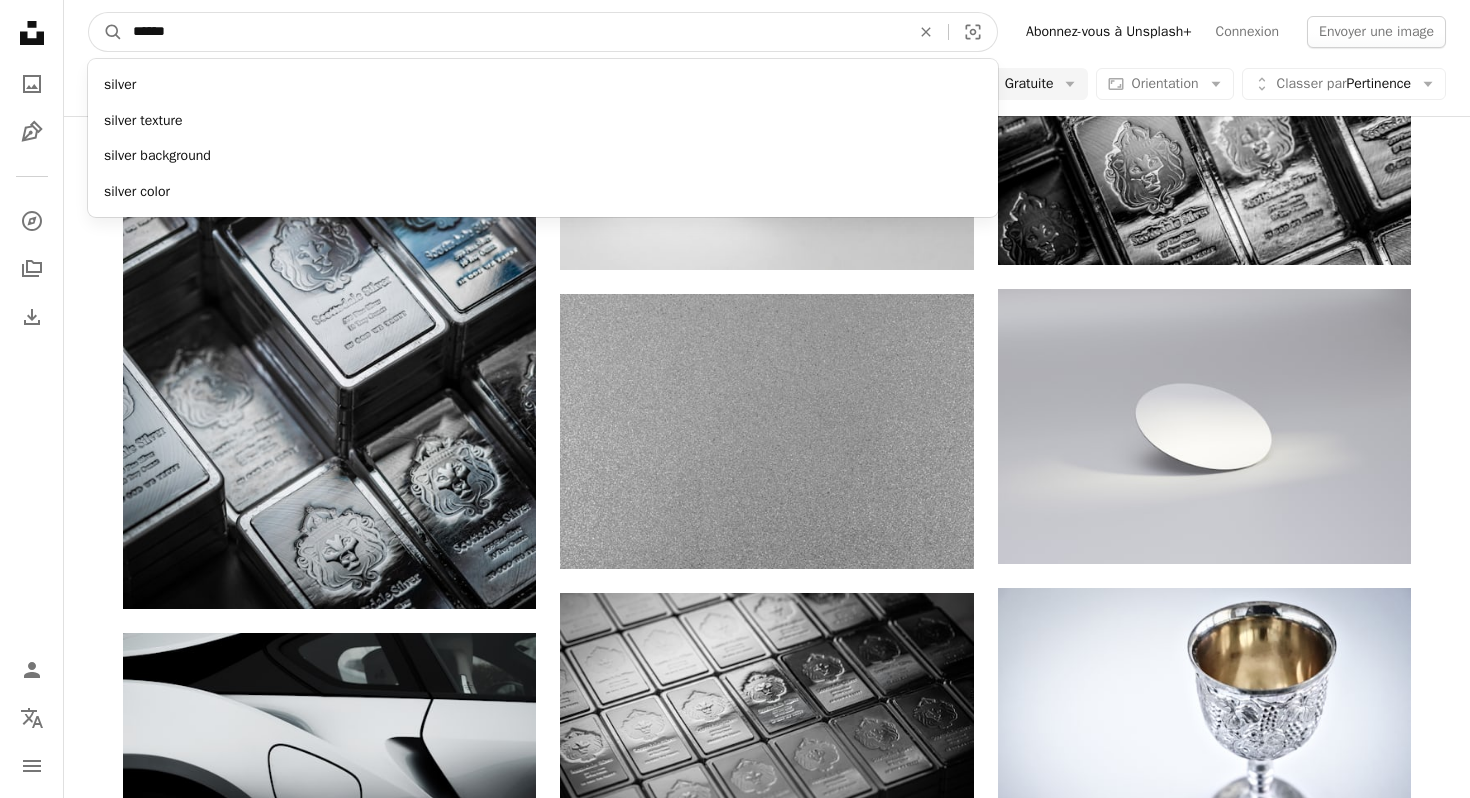 click on "******" at bounding box center [513, 32] 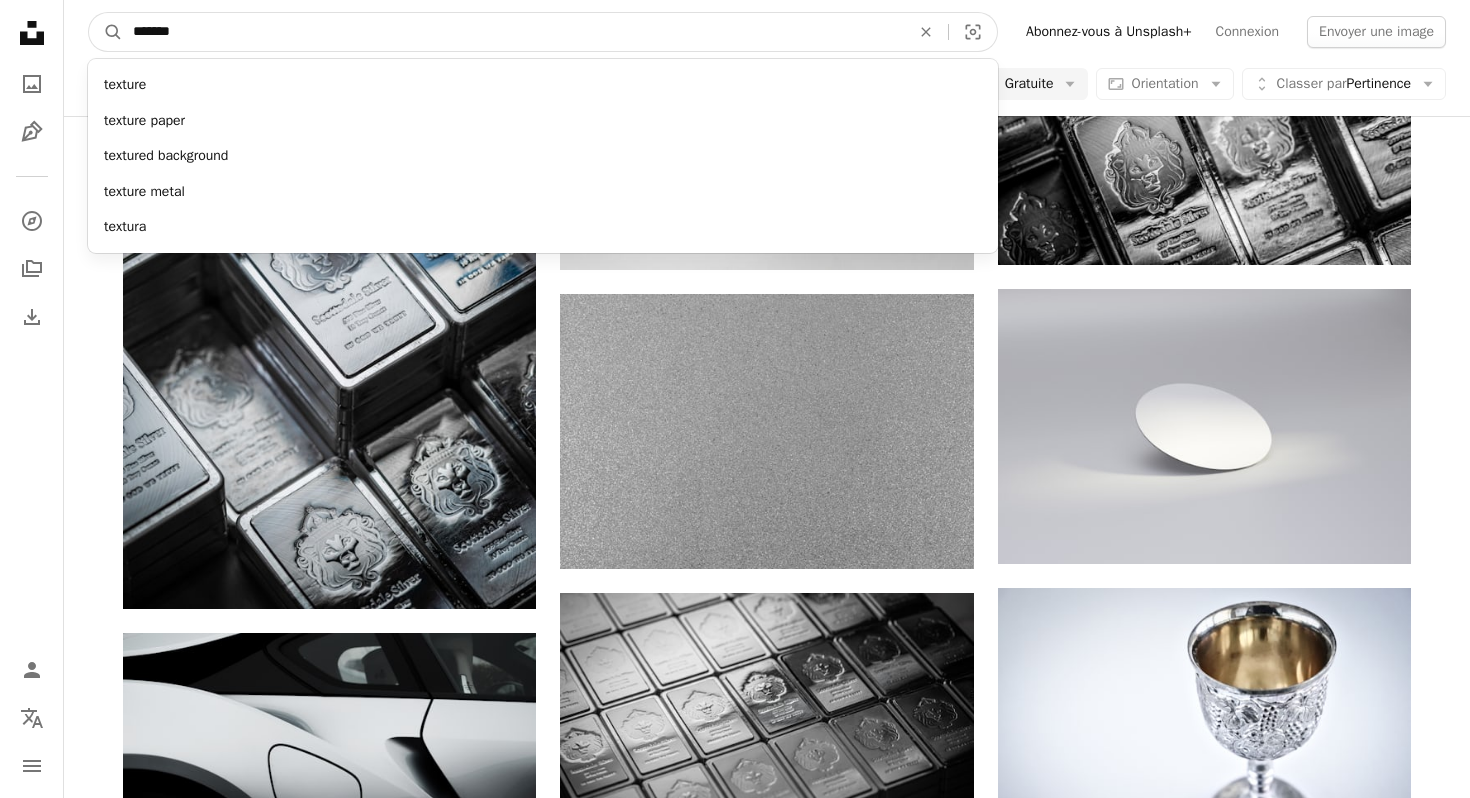 type on "*******" 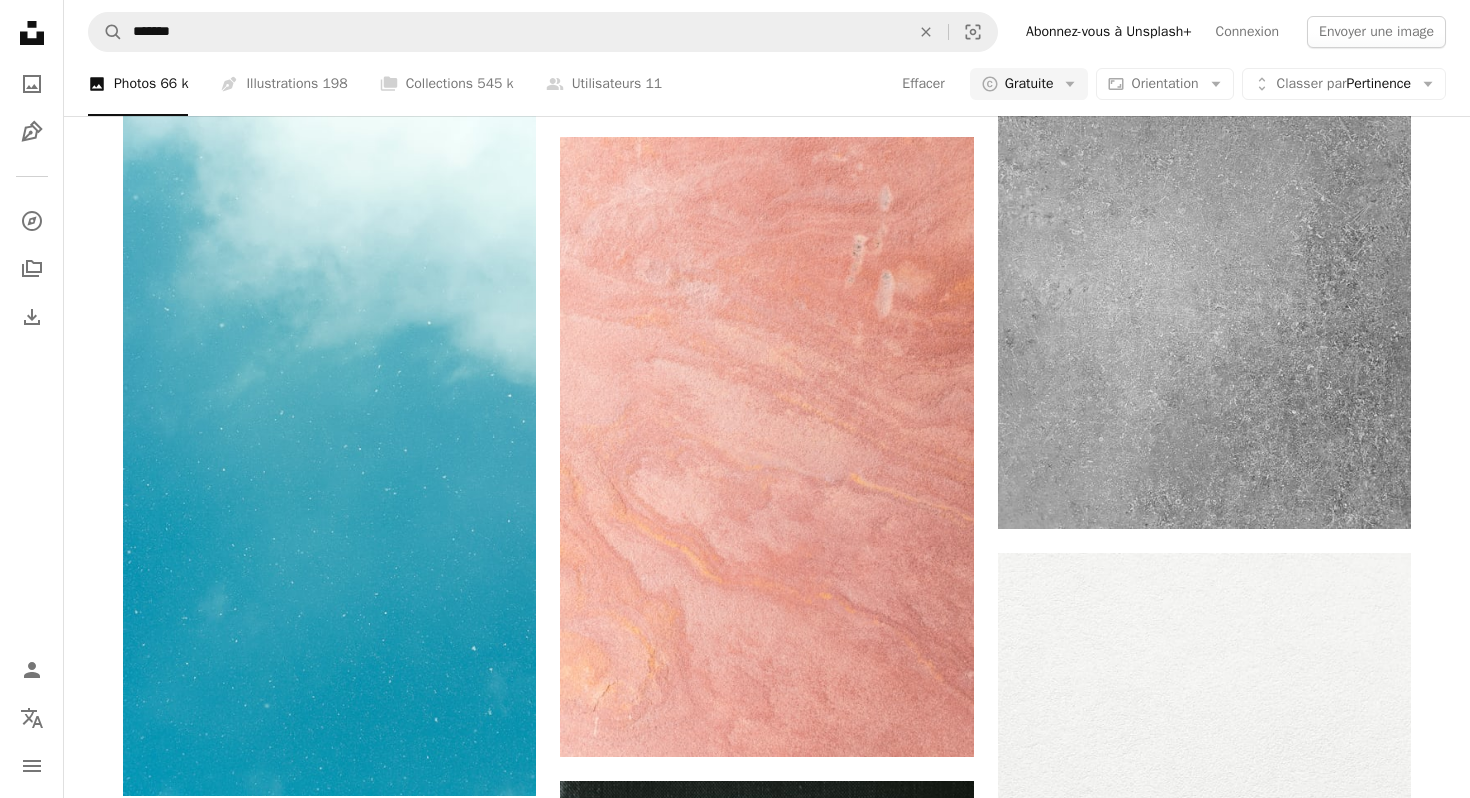 scroll, scrollTop: 1018, scrollLeft: 0, axis: vertical 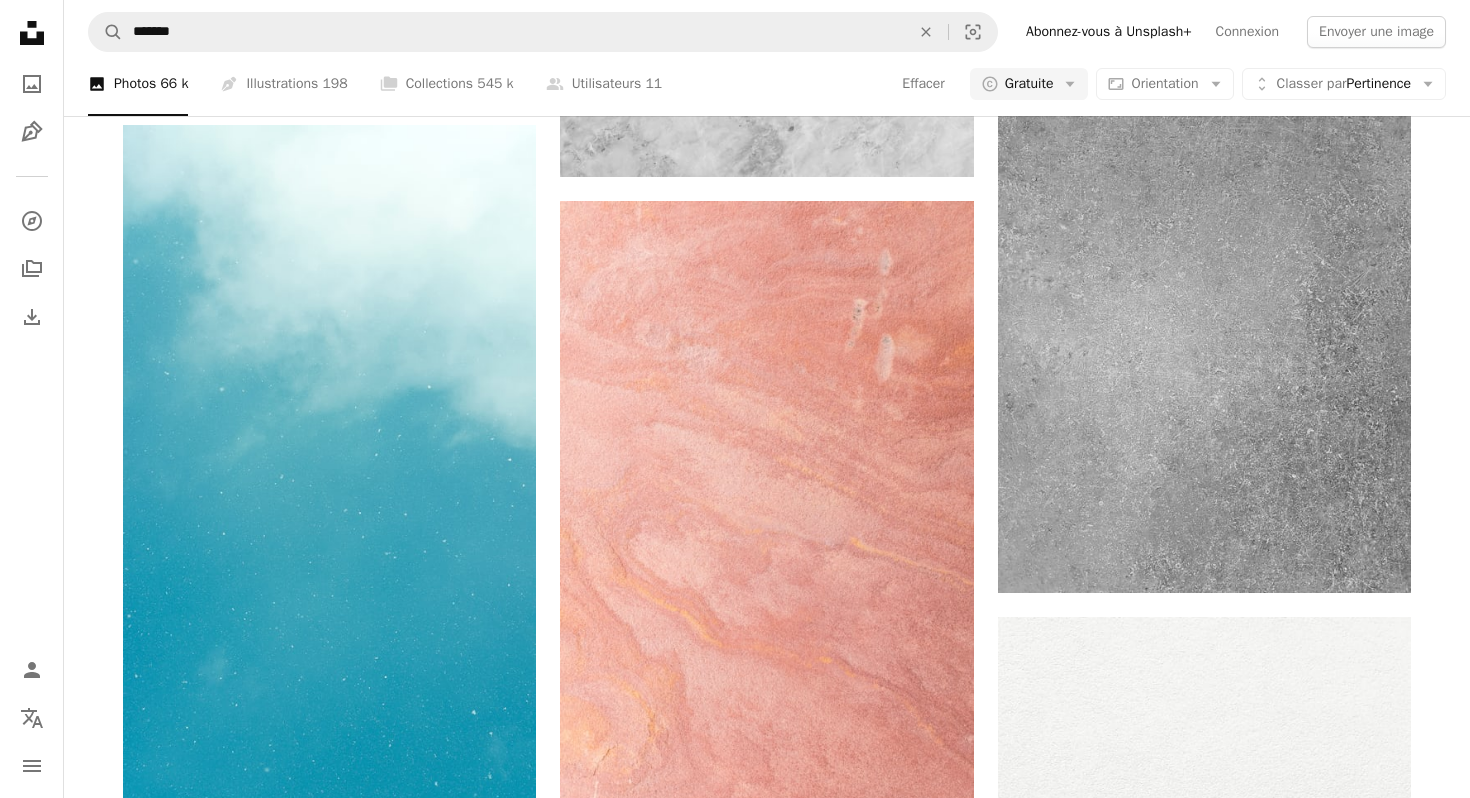 click at bounding box center [1204, 1399] 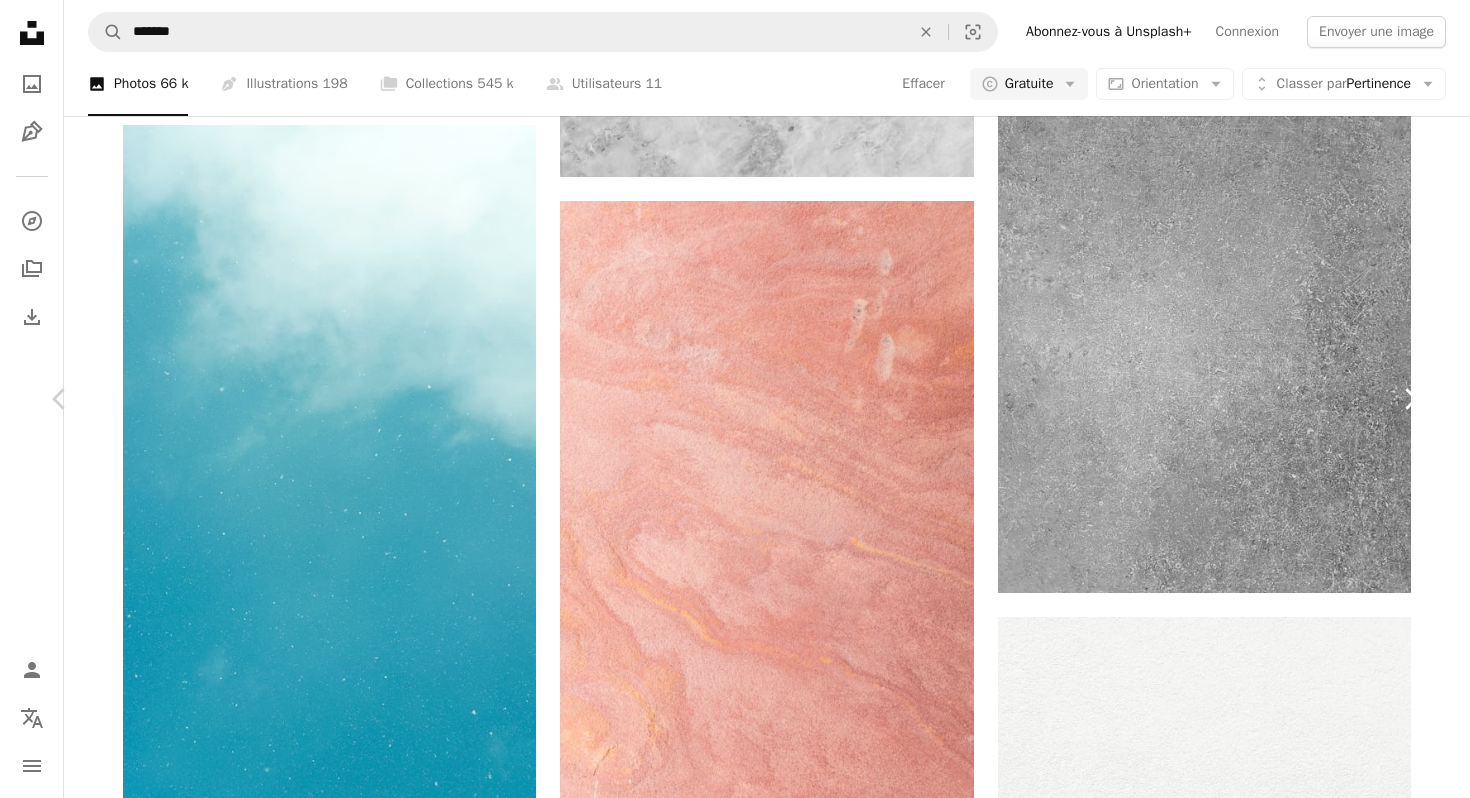 scroll, scrollTop: 0, scrollLeft: 0, axis: both 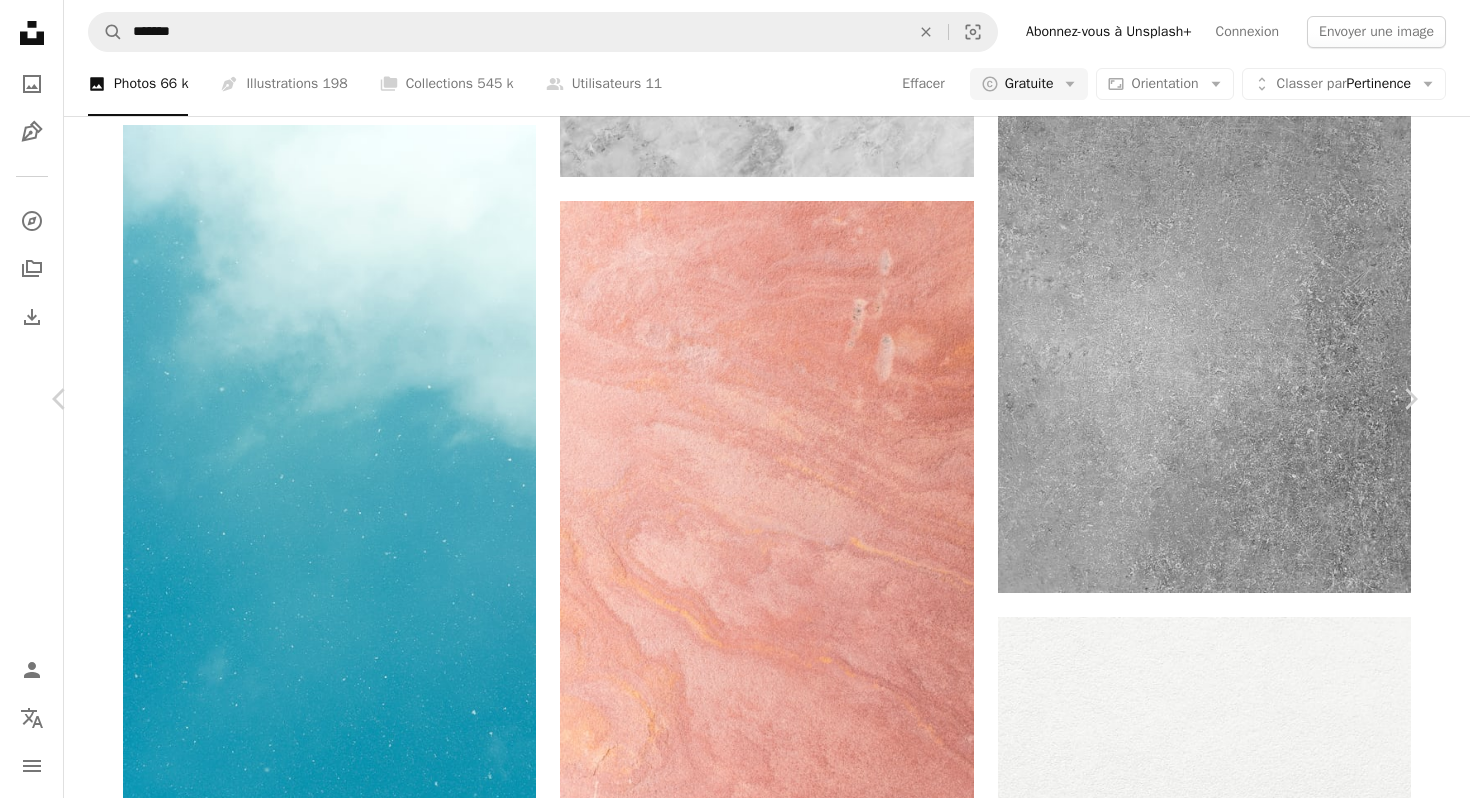 click on "An X shape Chevron left Chevron right Annie Spratt anniespratt A heart A plus sign Modifier l’image   Plus sign for Unsplash+ Télécharger gratuitement Chevron down Zoom in Vues [NUMBER] Téléchargements [NUMBER] Présentée dans Textures A forward-right arrow Partager Info icon Infos More Actions Calendar outlined Publiée le  [DAY] [MONTH] [YEAR] Camera SONY, ILCE-7RM3 Safety Utilisation gratuite sous la  Licence Unsplash texture vert modèle Arrière-plan de texture Couverture du livre vieux textile vert foncé tissu écran fissuré Papier peint texturé Closeup Chromebook fond d’écran Rayé arrière-plan abstrait livre gris vêtement tissu Photos banque d’images gratuites Parcourez des images premium sur iStock  |  - 20 % avec le code UNSPLASH20 Rendez-vous sur iStock  ↗ Images associées A heart A plus sign Annie Spratt Arrow pointing down A heart A plus sign Paulina Milde-Jachowska Disponible à l’embauche A checkmark inside of a circle Arrow pointing down Plus sign for Unsplash+ A heart" at bounding box center (735, 5289) 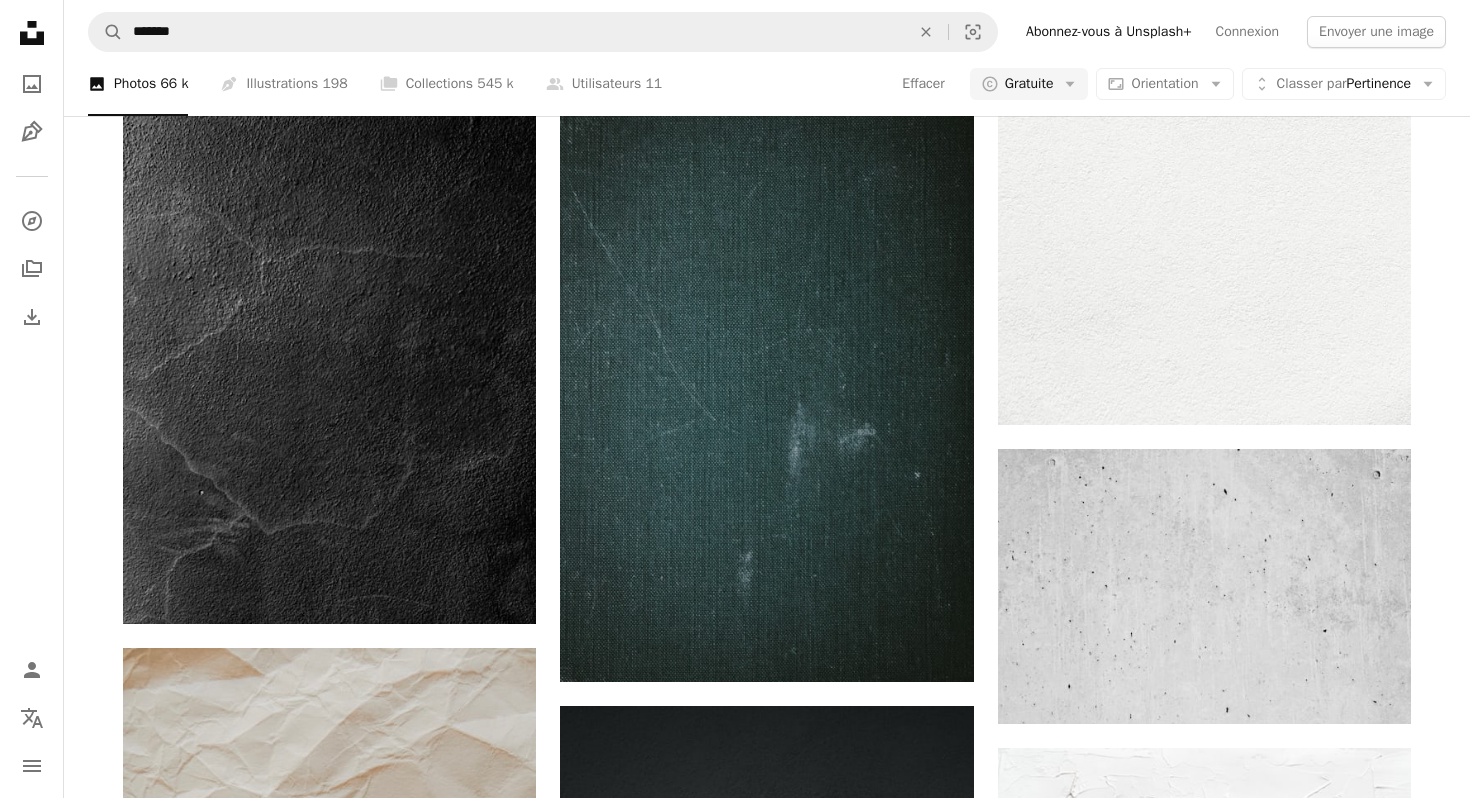 scroll, scrollTop: 1929, scrollLeft: 0, axis: vertical 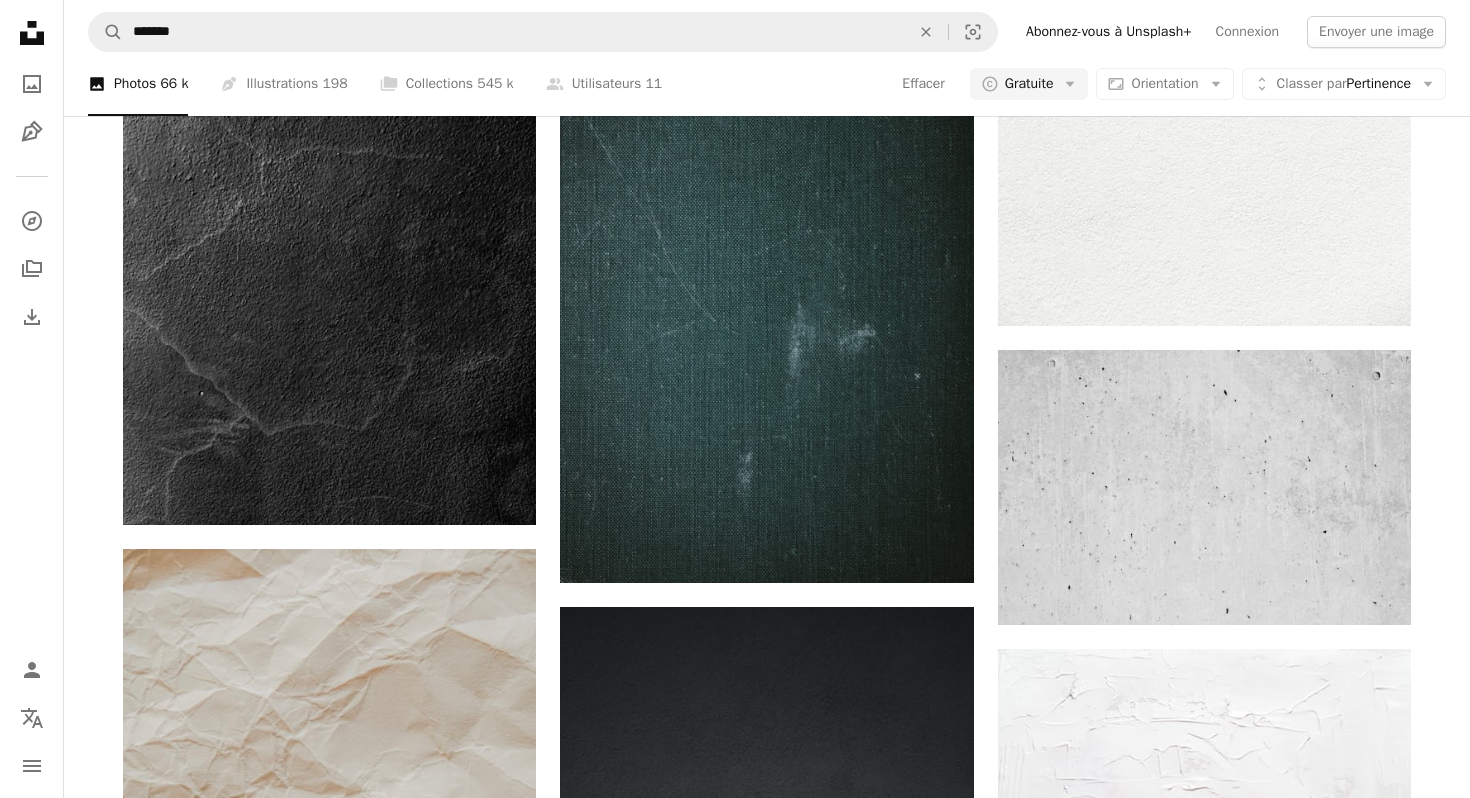click at bounding box center (1204, 1269) 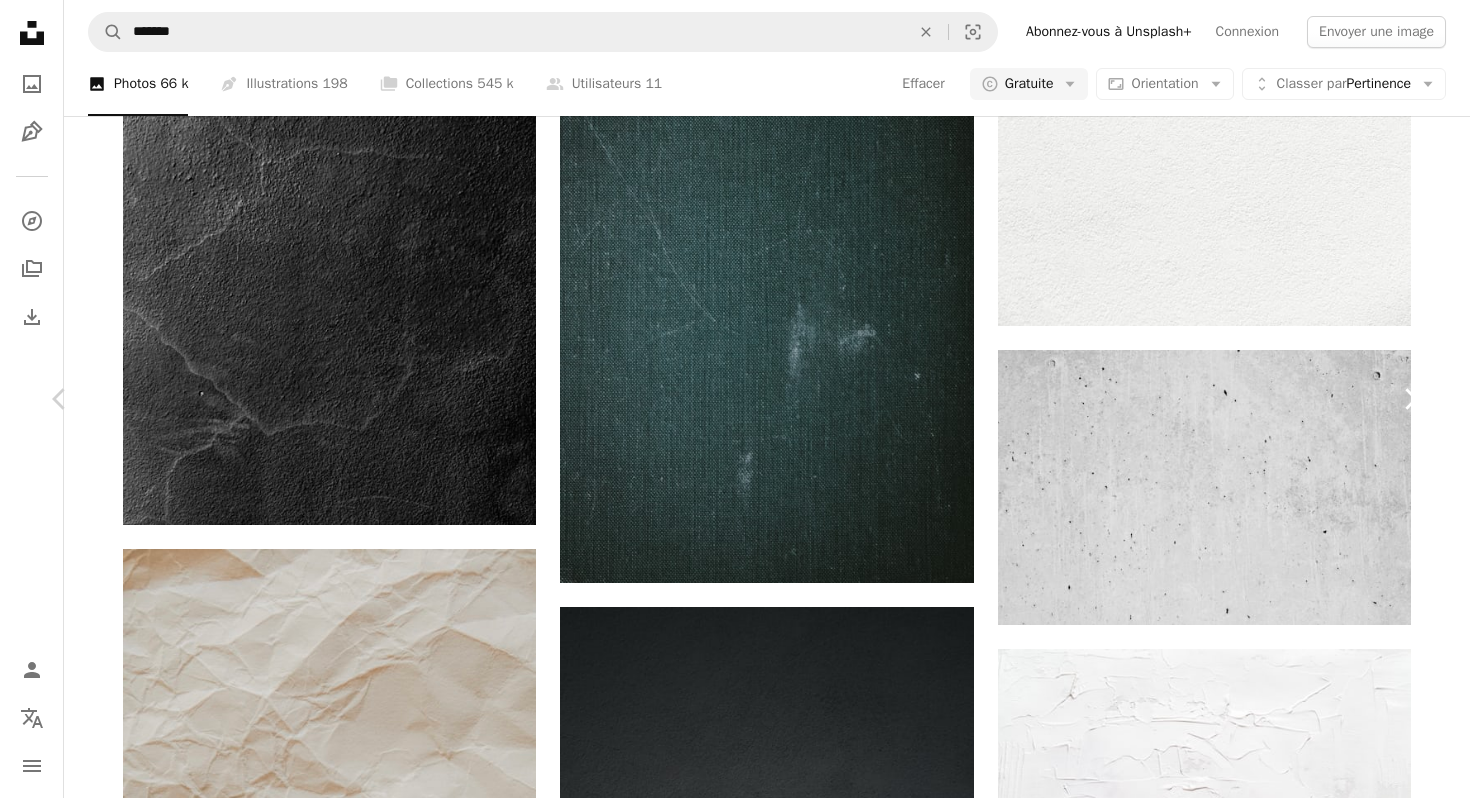 scroll, scrollTop: 0, scrollLeft: 0, axis: both 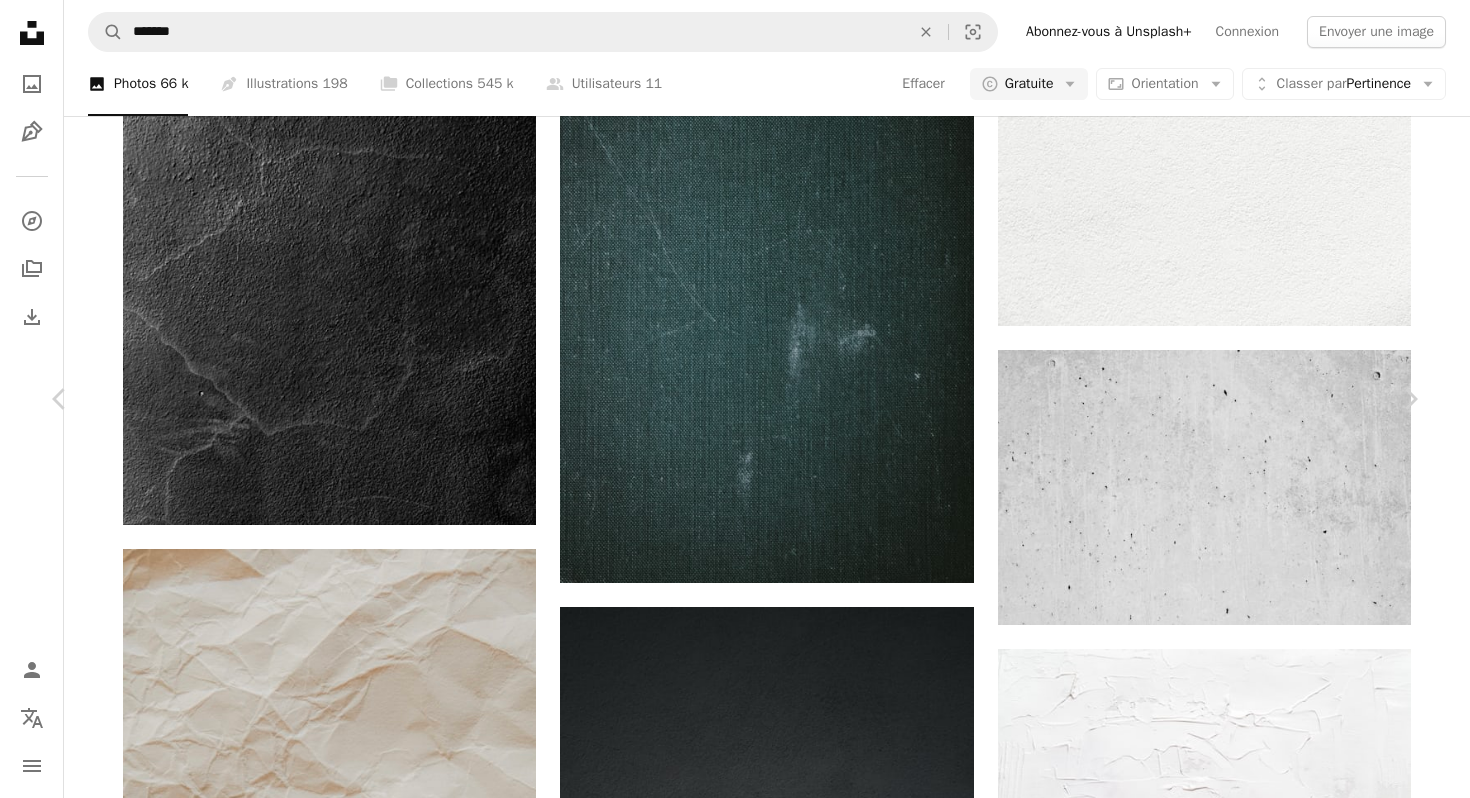 click on "An X shape Chevron left Chevron right Nick Iliasov nikwes A heart A plus sign Modifier l’image   Plus sign for Unsplash+ Télécharger gratuitement Chevron down Zoom in Vues 15 474 651 Téléchargements 266 956 Présentée dans Photos ,  Textures A forward-right arrow Partager Info icon Infos More Actions Calendar outlined Publiée le  3 janvier 2019 Camera SONY, ILCE-5100 Safety Utilisation gratuite sous la  Licence Unsplash papier peint texture hiver neige modèle Arrière-plan de texture glace Paysage d’hiver Papier peint texturé Lac gelé glace bleue eau gelée arrière-plan abstrait espace gris univers dehors astronomie Cosmos Images gratuites Parcourez des images premium sur iStock  |  - 20 % avec le code UNSPLASH20 Rendez-vous sur iStock  ↗ Images associées A heart A plus sign Luke Peterson Disponible à l’embauche A checkmark inside of a circle Arrow pointing down A heart A plus sign ibuki Tsubo Disponible à l’embauche A checkmark inside of a circle Arrow pointing down A heart" at bounding box center (735, 4377) 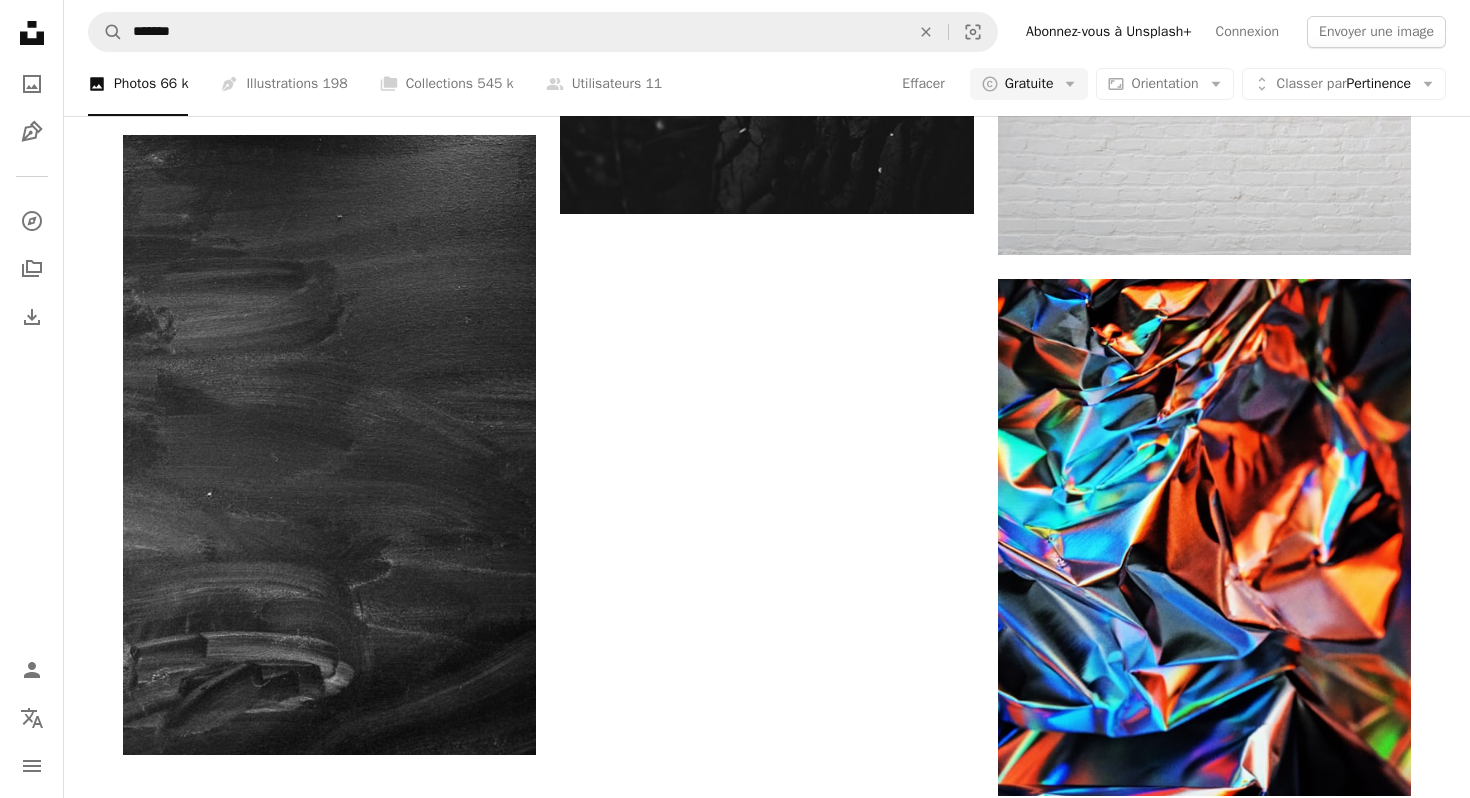 scroll, scrollTop: 3866, scrollLeft: 0, axis: vertical 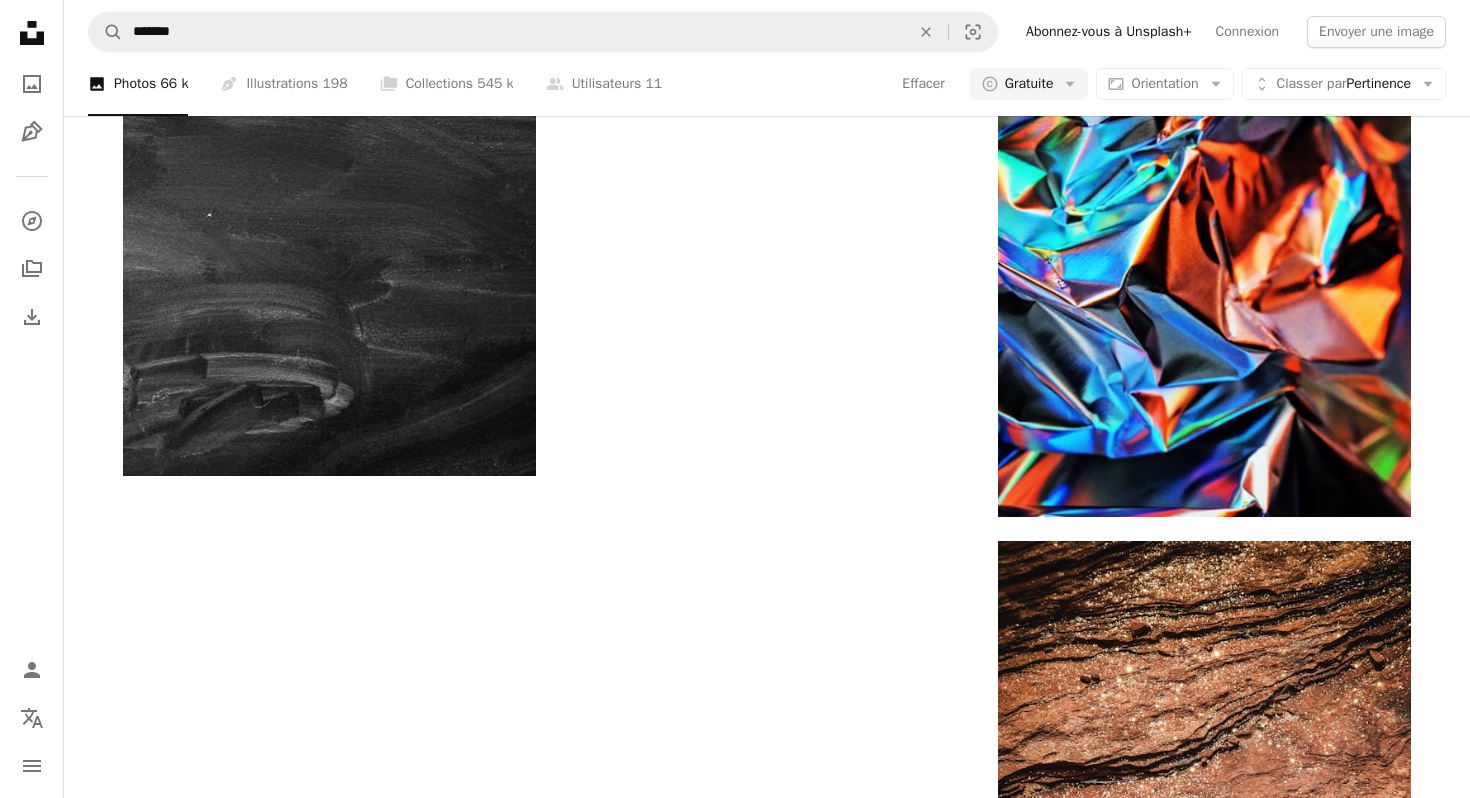 click on "Plus de résultats" at bounding box center [767, 1778] 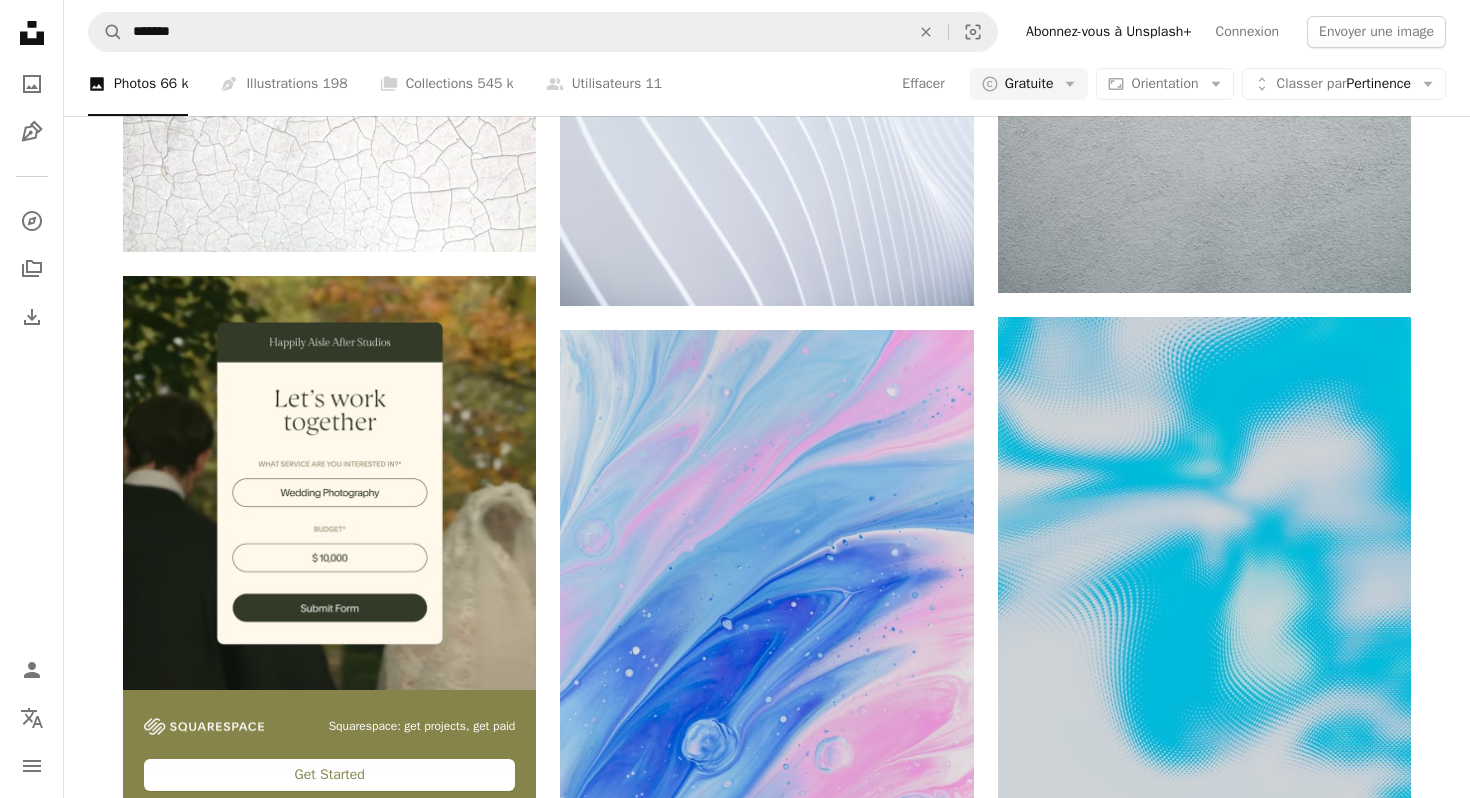scroll, scrollTop: 5945, scrollLeft: 0, axis: vertical 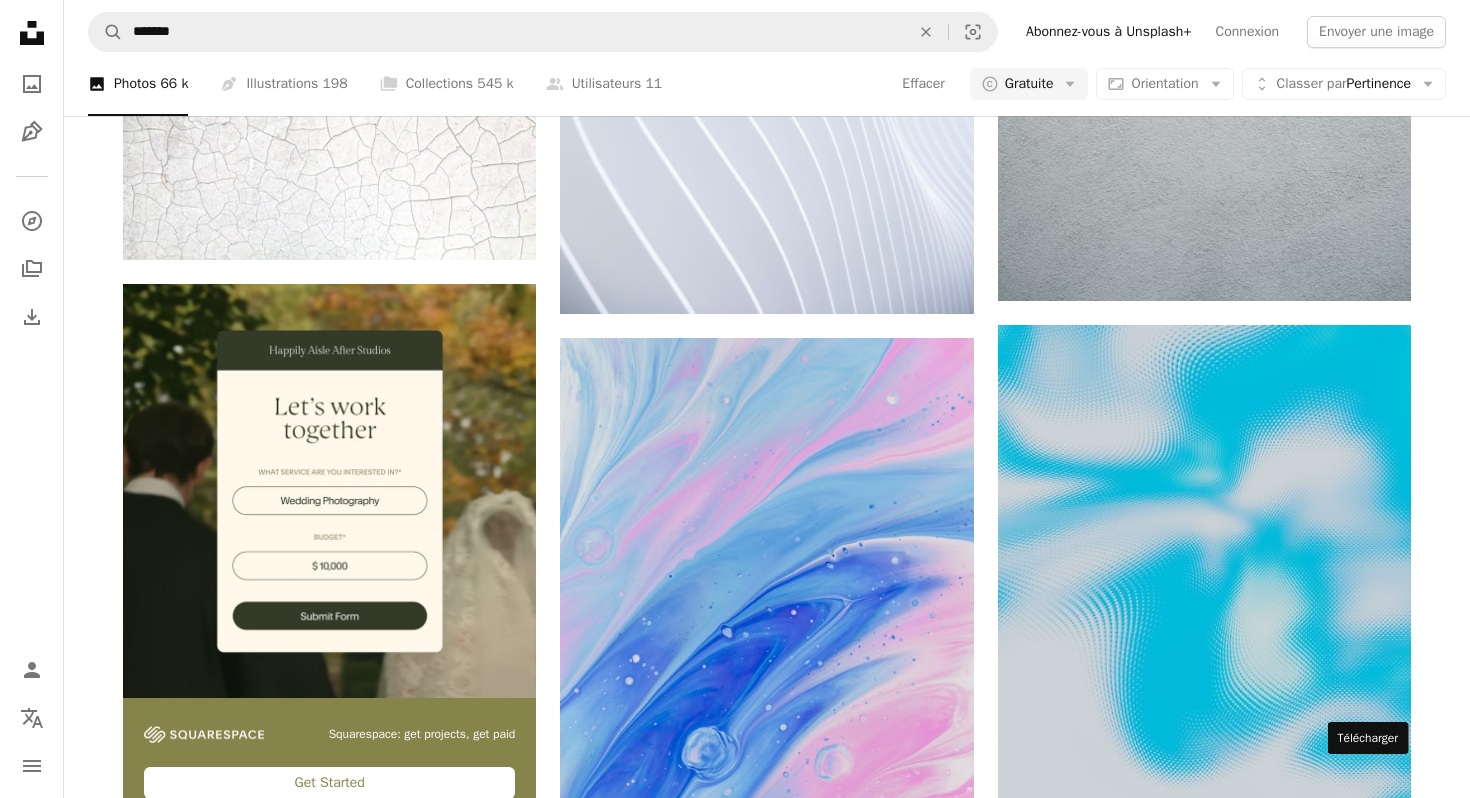 click on "Arrow pointing down" at bounding box center [1371, 1553] 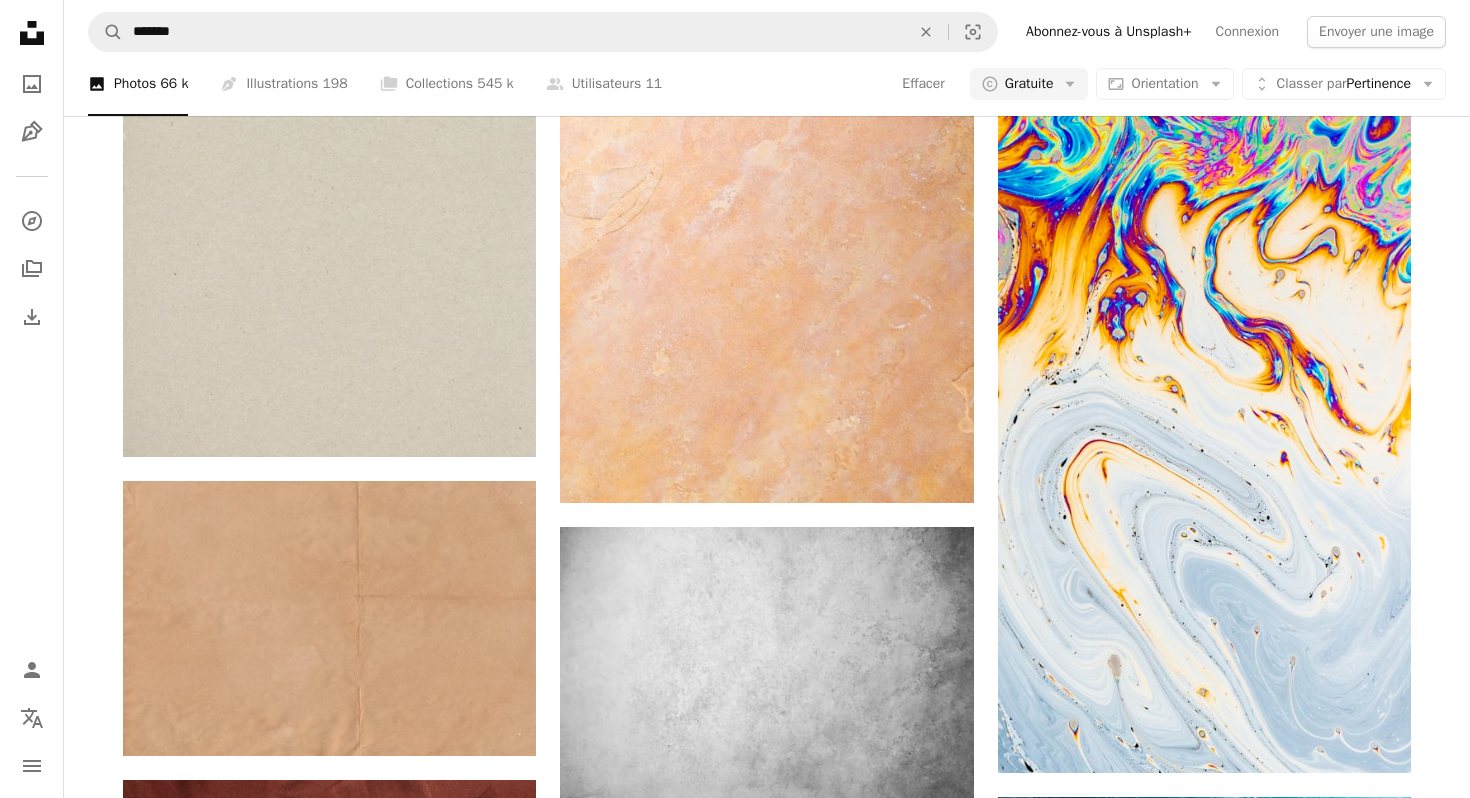 scroll, scrollTop: 11629, scrollLeft: 0, axis: vertical 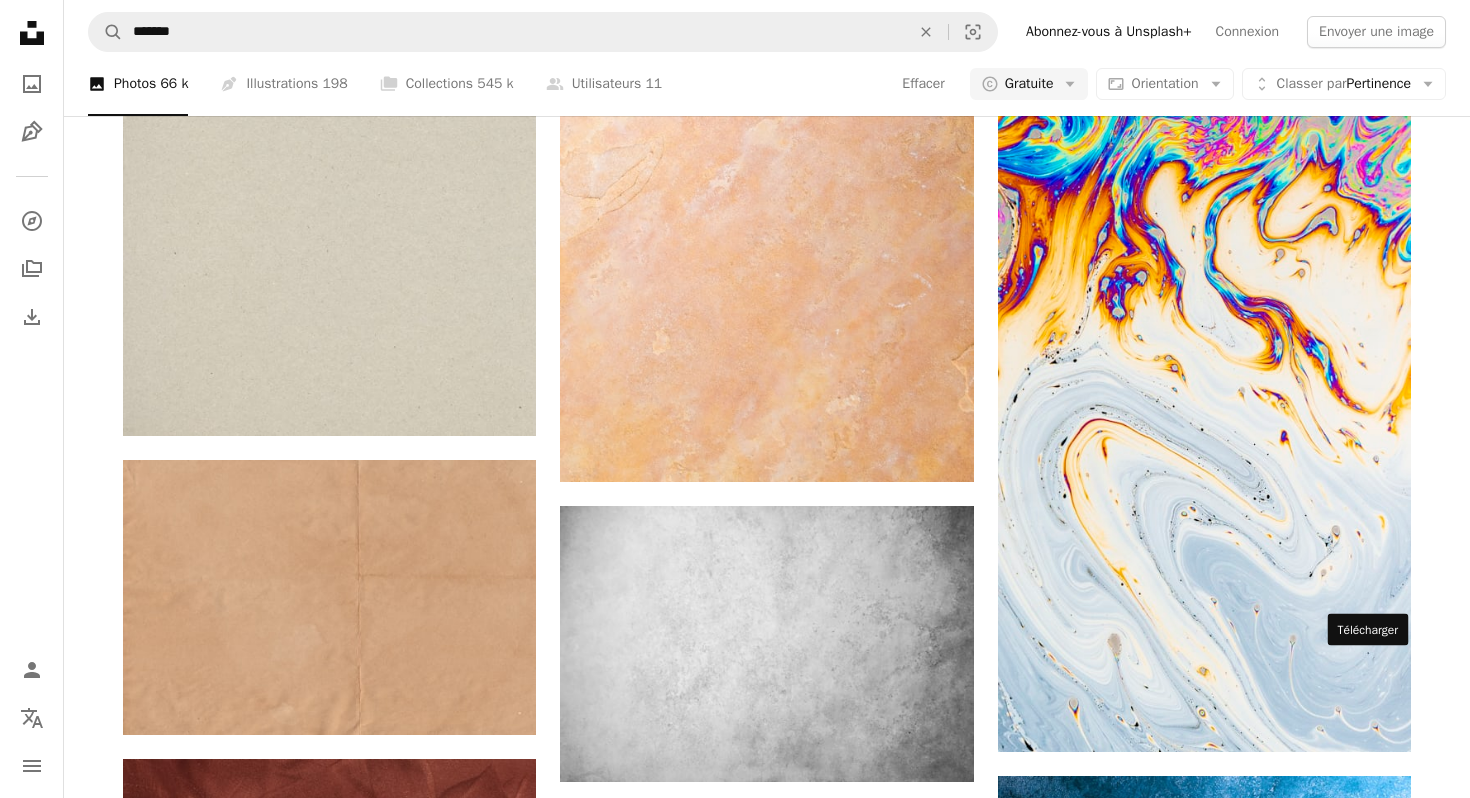 click on "Arrow pointing down" 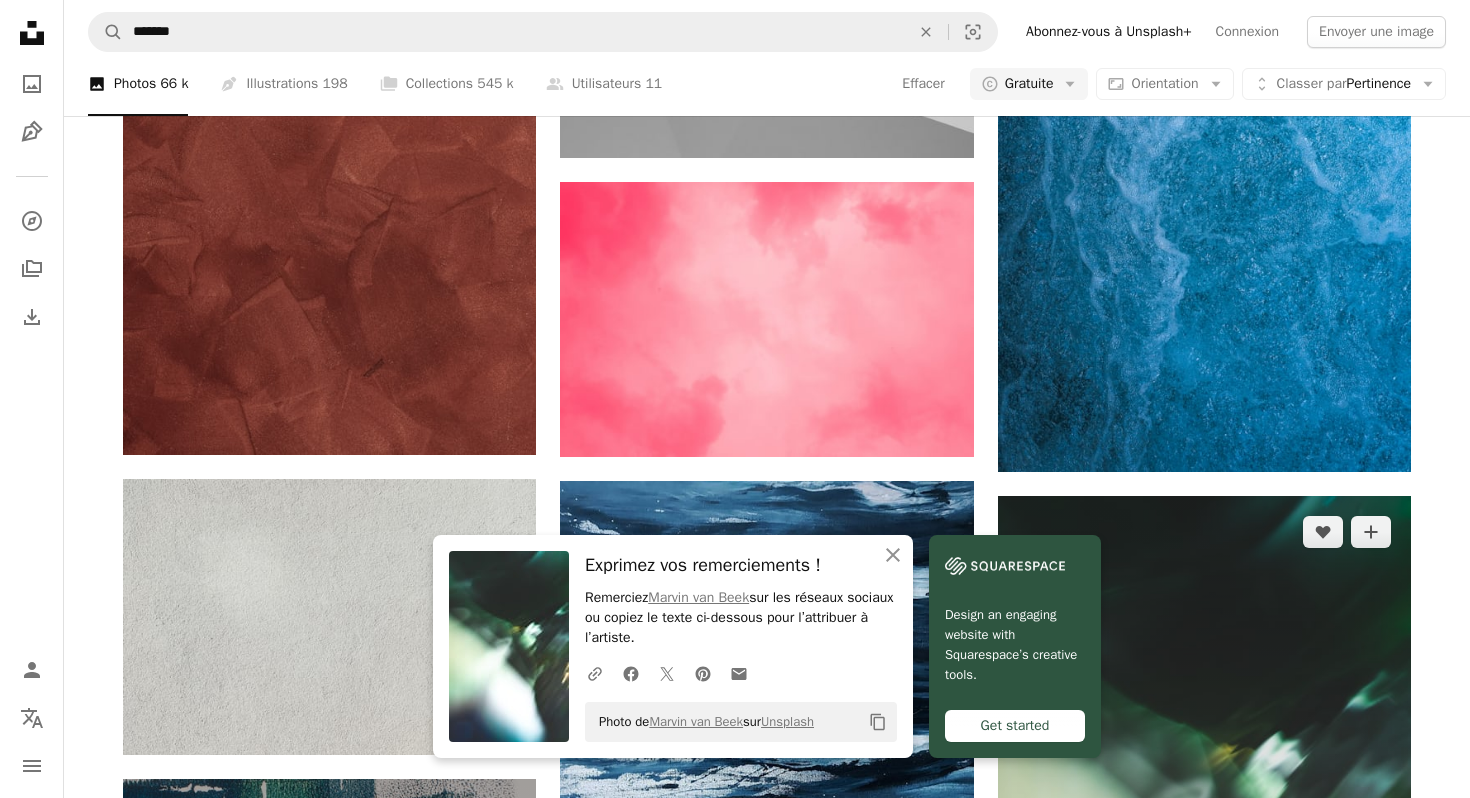 scroll, scrollTop: 12612, scrollLeft: 0, axis: vertical 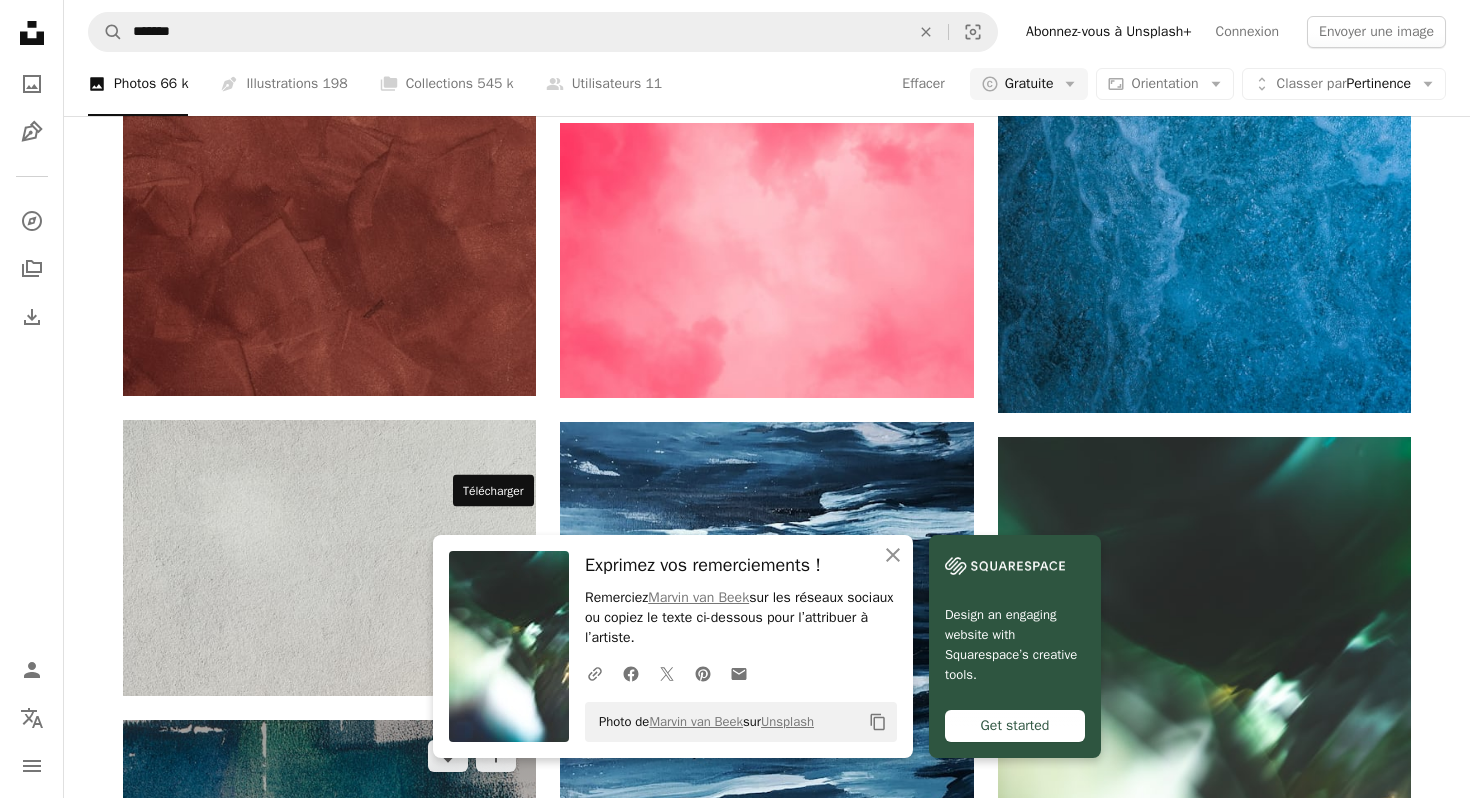 click on "Arrow pointing down" at bounding box center (496, 1304) 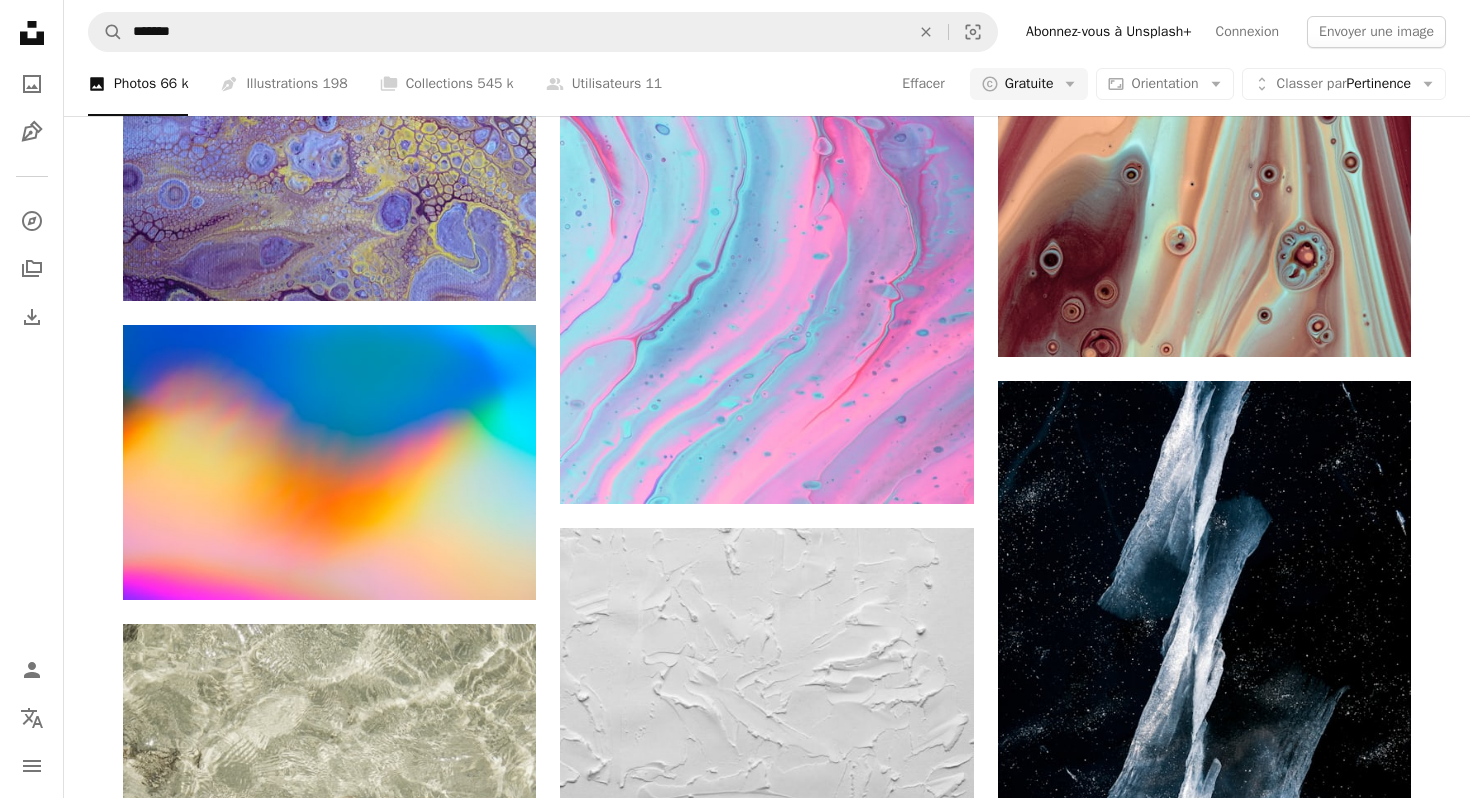 scroll, scrollTop: 28667, scrollLeft: 0, axis: vertical 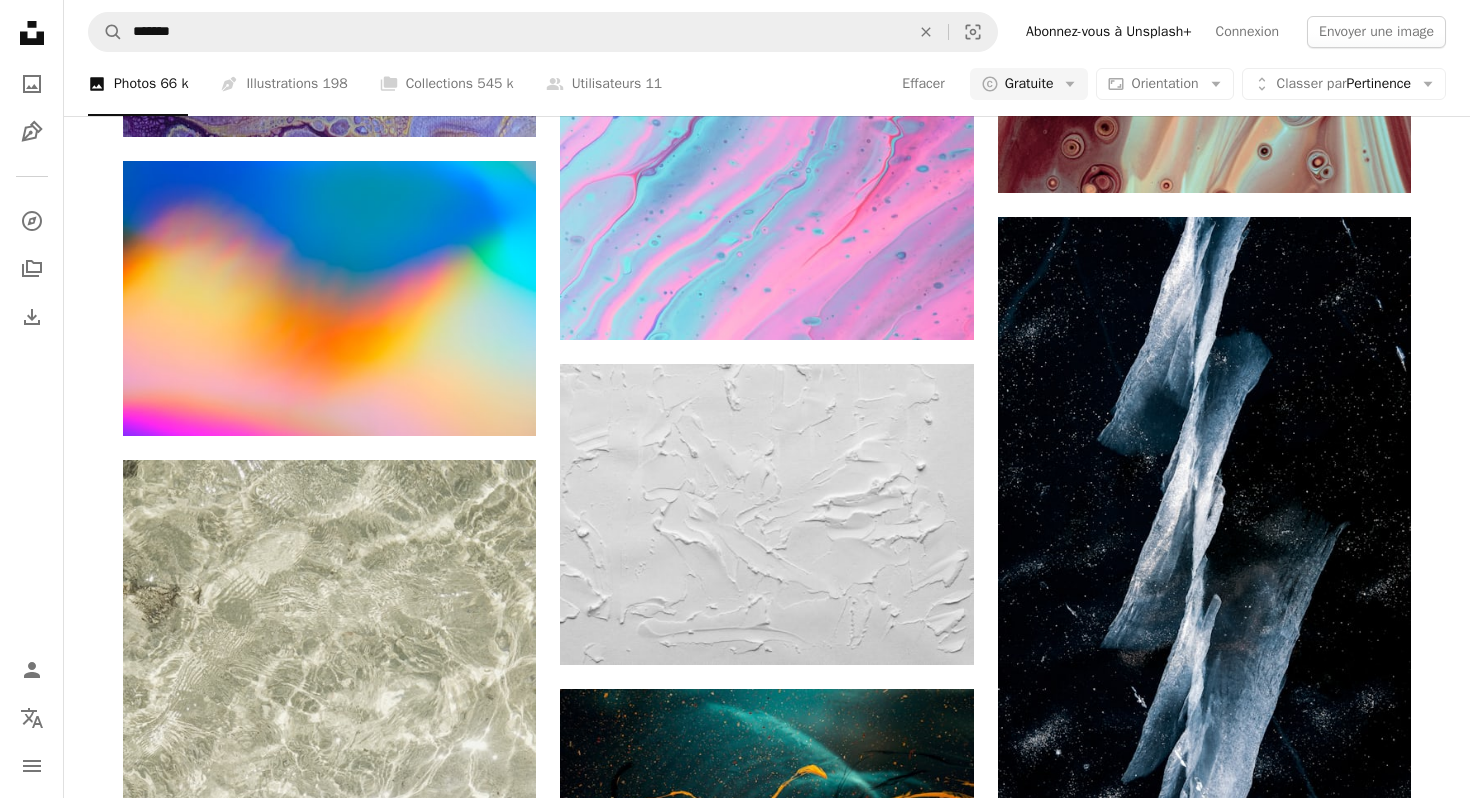 click on "A heart A plus sign A. C. Disponible à l’embauche A checkmark inside of a circle Arrow pointing down A heart A plus sign Resul Mentes 🇹🇷 Disponible à l’embauche A checkmark inside of a circle Arrow pointing down A heart A plus sign František G. Disponible à l’embauche A checkmark inside of a circle Arrow pointing down A heart A plus sign SJ Objio Disponible à l’embauche A checkmark inside of a circle Arrow pointing down A heart A plus sign Sumner Mahaffey Arrow pointing down A heart A plus sign thomas heintz Arrow pointing down A heart A plus sign Noita Digital Arrow pointing down A heart A plus sign H&CO Disponible à l’embauche A checkmark inside of a circle Arrow pointing down A heart A plus sign Jason Leung Disponible à l’embauche A checkmark inside of a circle Arrow pointing down A heart A plus sign Vincent Burkhead Arrow pointing down Squarespace: get projects, get paid Get Started A heart A plus sign JJ Ying Arrow pointing down A heart A plus sign Olga Thelavart A heart A heart" at bounding box center (767, -12212) 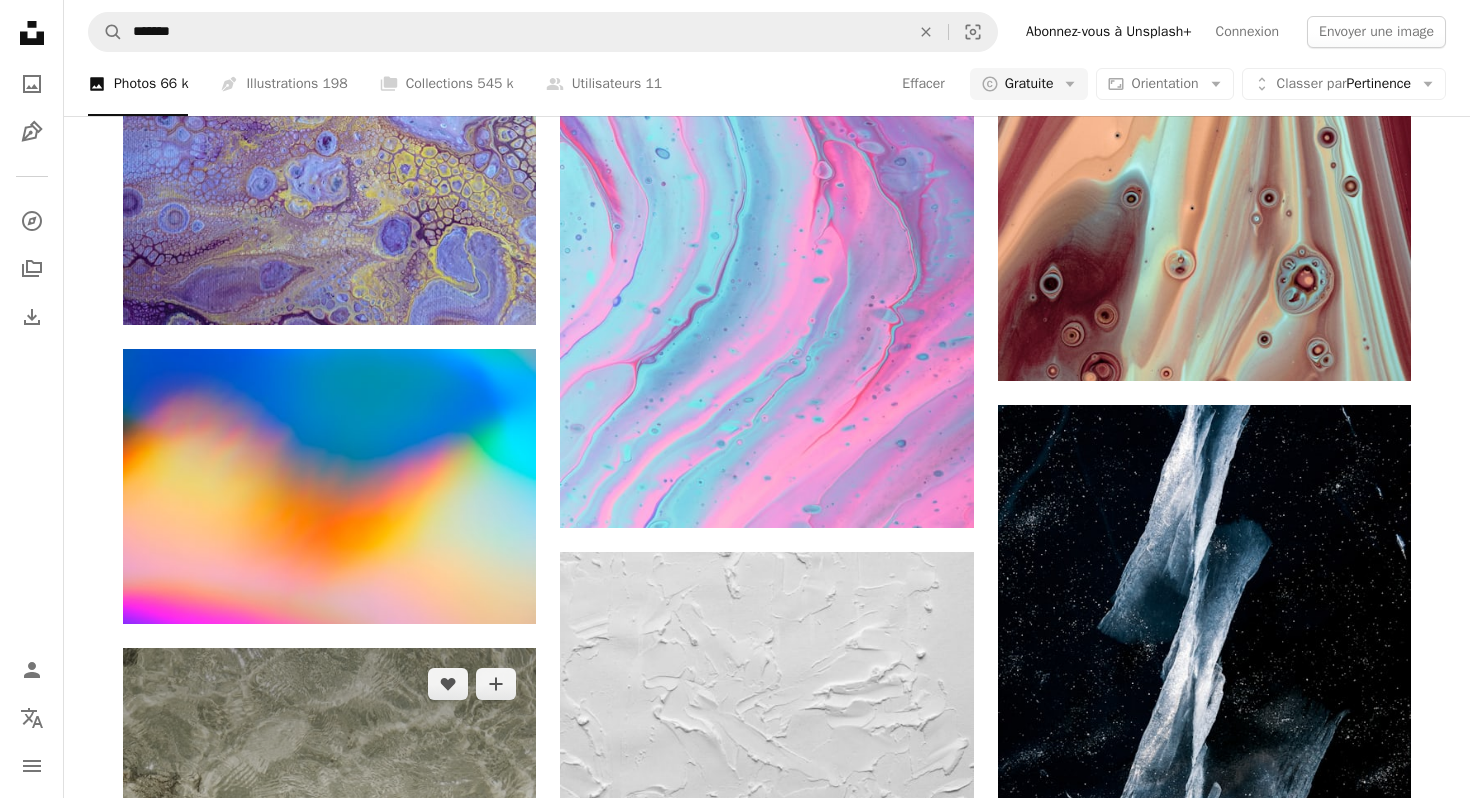click at bounding box center [329, 1015] 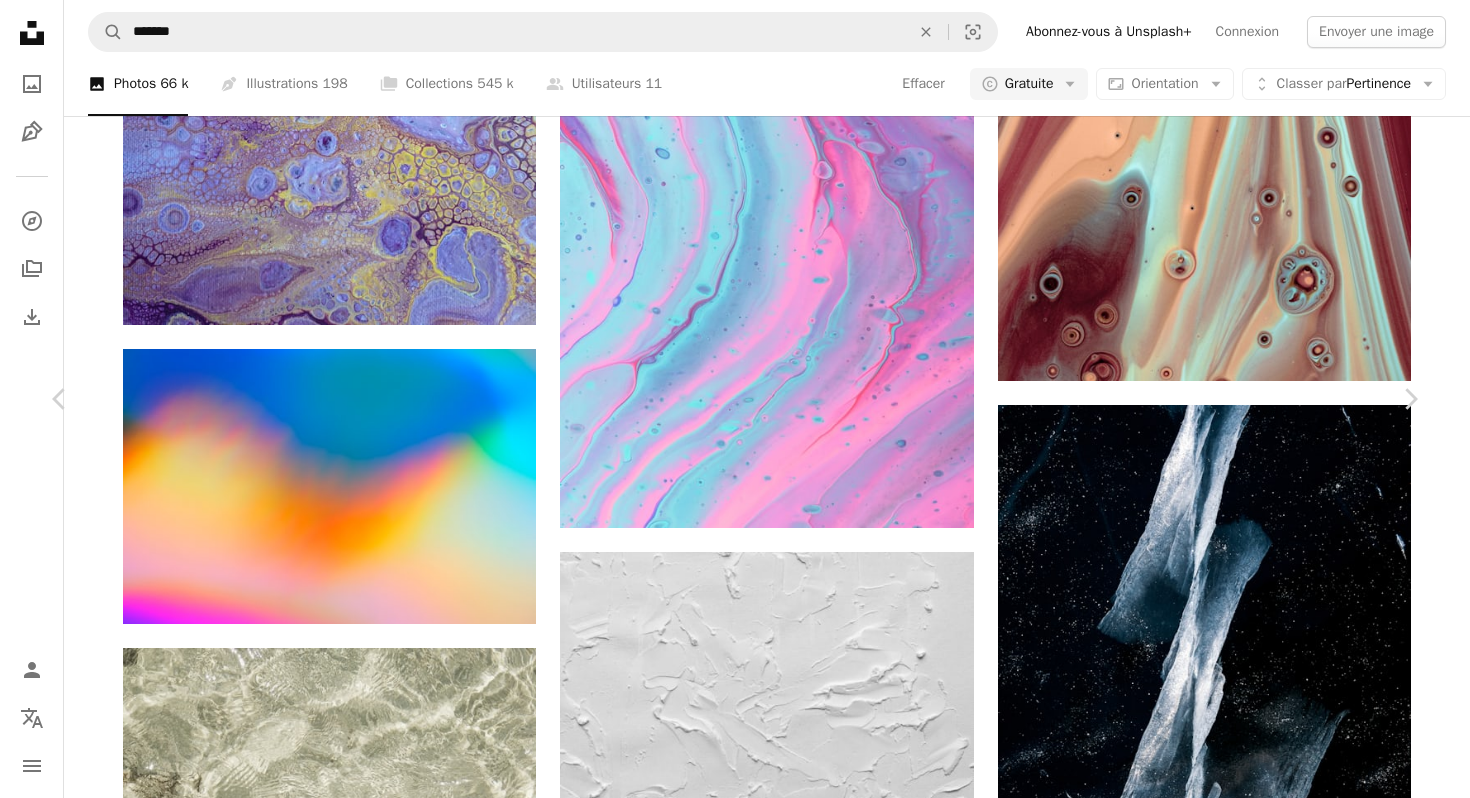 scroll, scrollTop: 0, scrollLeft: 0, axis: both 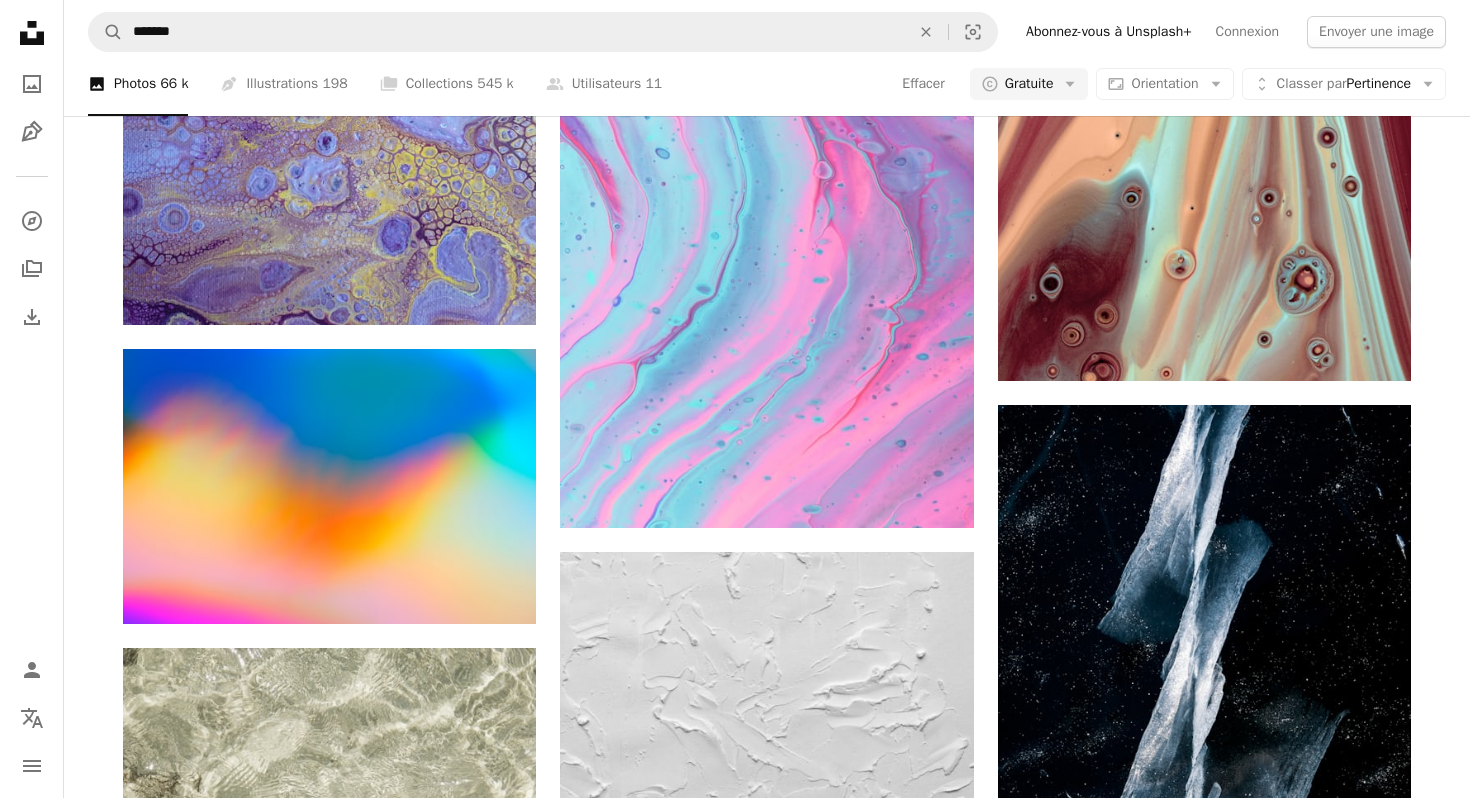 click at bounding box center (1204, 1831) 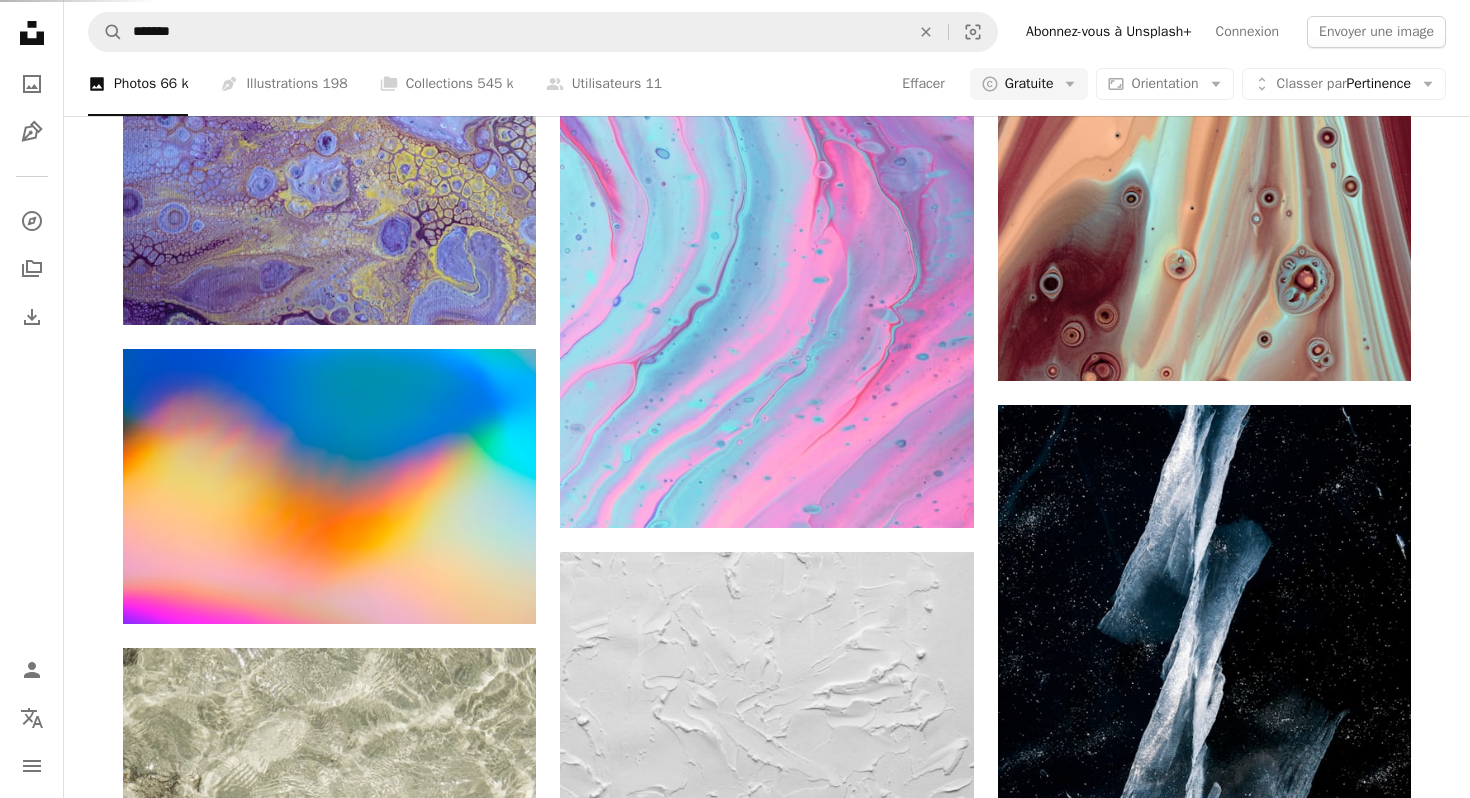 scroll, scrollTop: 0, scrollLeft: 0, axis: both 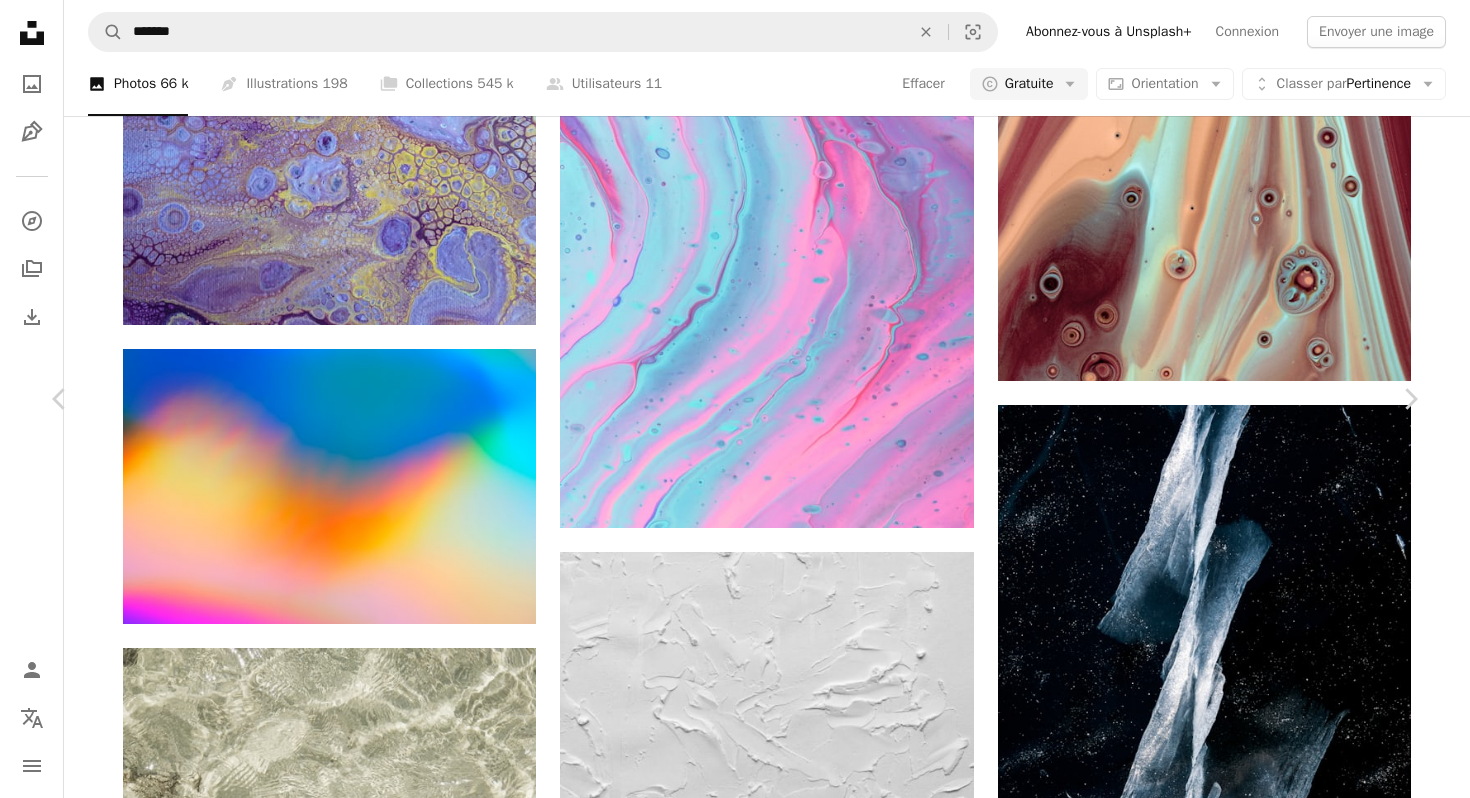 click on "An X shape Chevron left Chevron right Orfeas Green orpheusmss A heart A plus sign Modifier l’image   Plus sign for Unsplash+ Télécharger gratuitement Chevron down Zoom in Vues 31 816 657 Téléchargements 325 577 Présentée dans Textures A forward-right arrow Partager Info icon Infos More Actions A map marker Athens , Greece Calendar outlined Publiée le  26 mai 2019 Camera Xiaomi , Redmi Note 5 Safety Utilisation gratuite sous la  Licence Unsplash papier peint texture art esthétique bleu peinture modèle blanc Grèce peinture Athènes Arrière-plan arrière-plan abstrait mur gris content triste dehors Art moderne Arrière-plans Parcourez des images premium sur iStock  |  - 20 % avec le code UNSPLASH20 Images associées A heart A plus sign Marcin Krawczyński Arrow pointing down A heart A plus sign Pawel Czerwinski Arrow pointing down A heart A plus sign Bruno van der Kraan Disponible à l’embauche A checkmark inside of a circle Arrow pointing down A heart A plus sign Egor Litvinov A heart" at bounding box center (735, 6728) 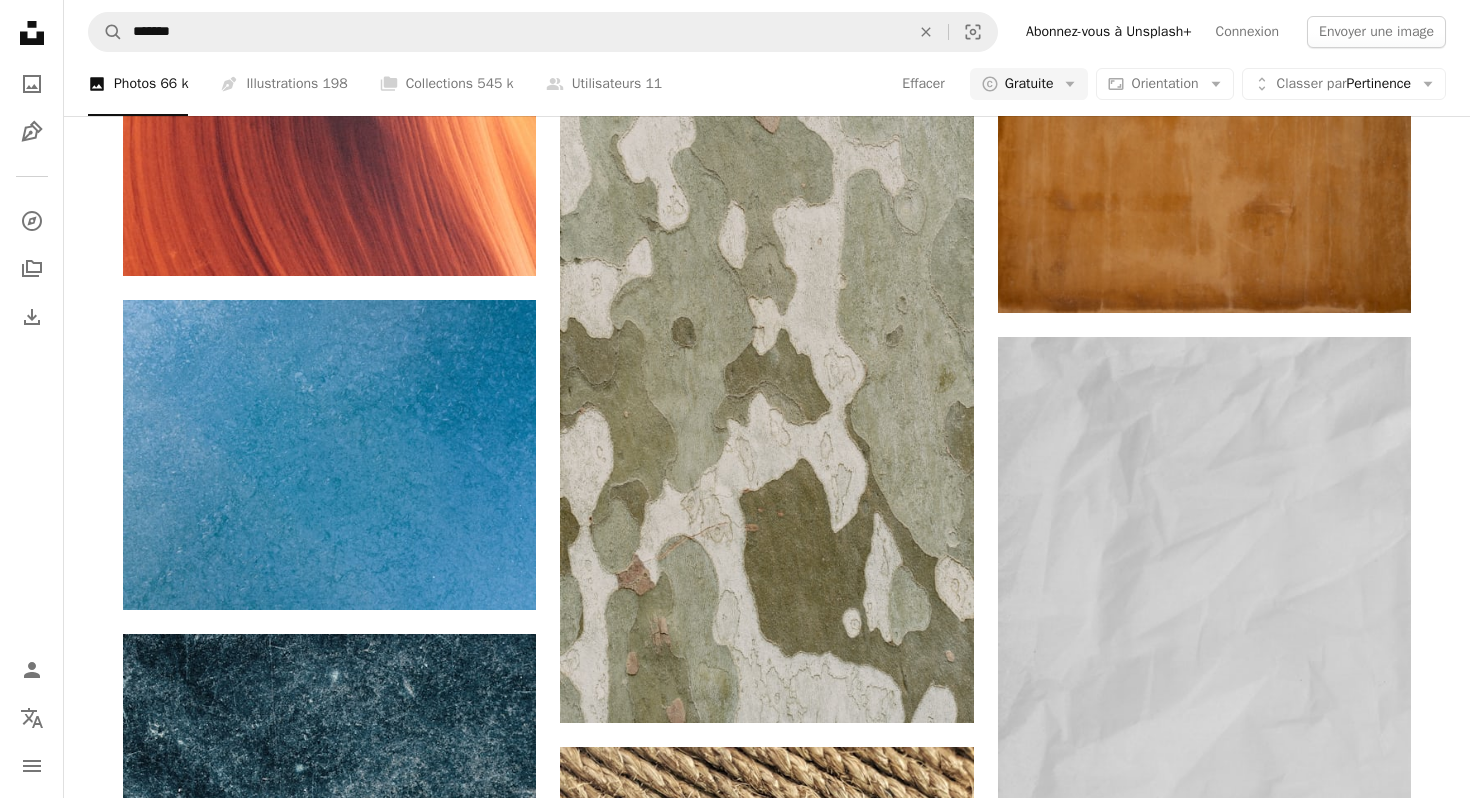 scroll, scrollTop: 36774, scrollLeft: 0, axis: vertical 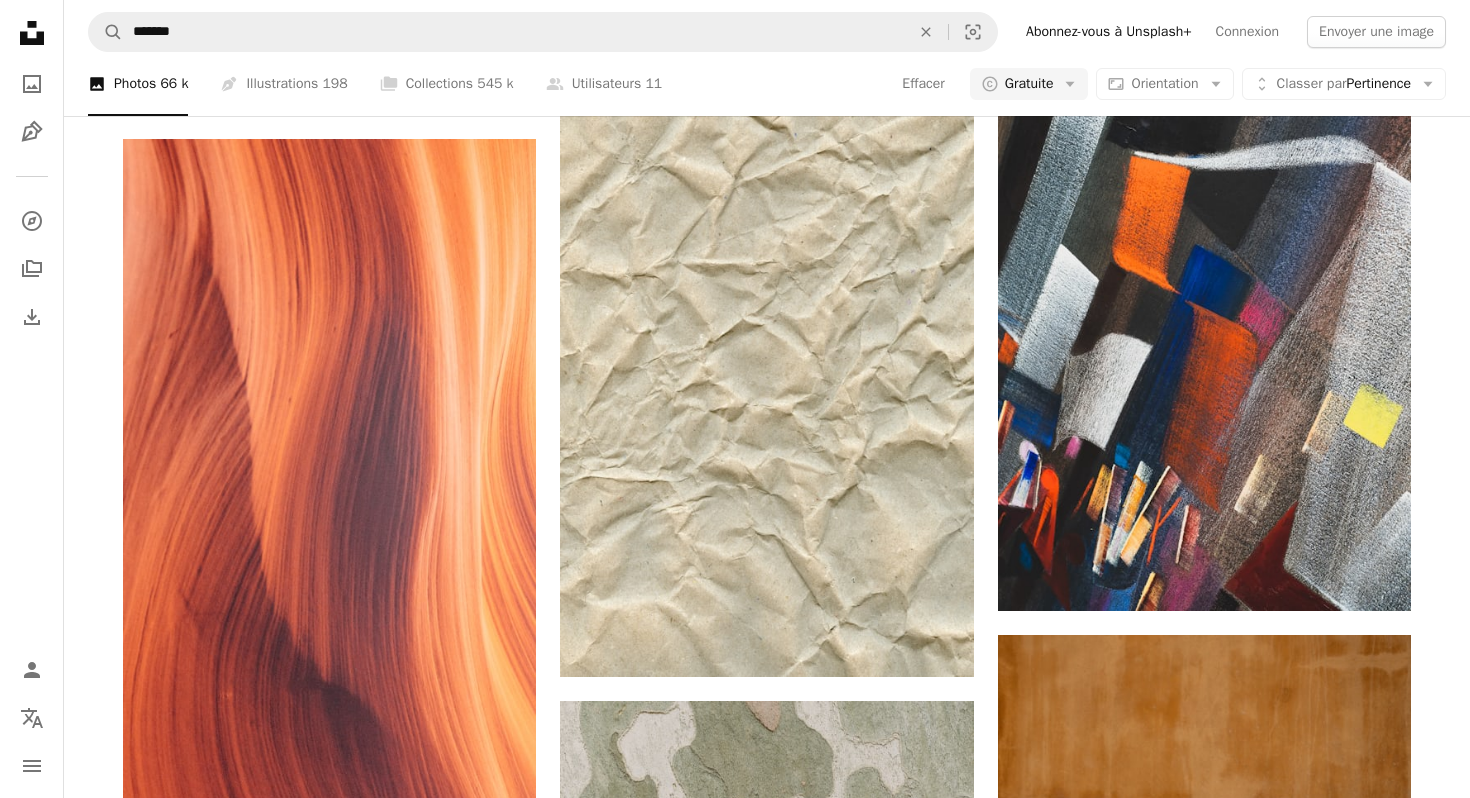 click at bounding box center (329, 1541) 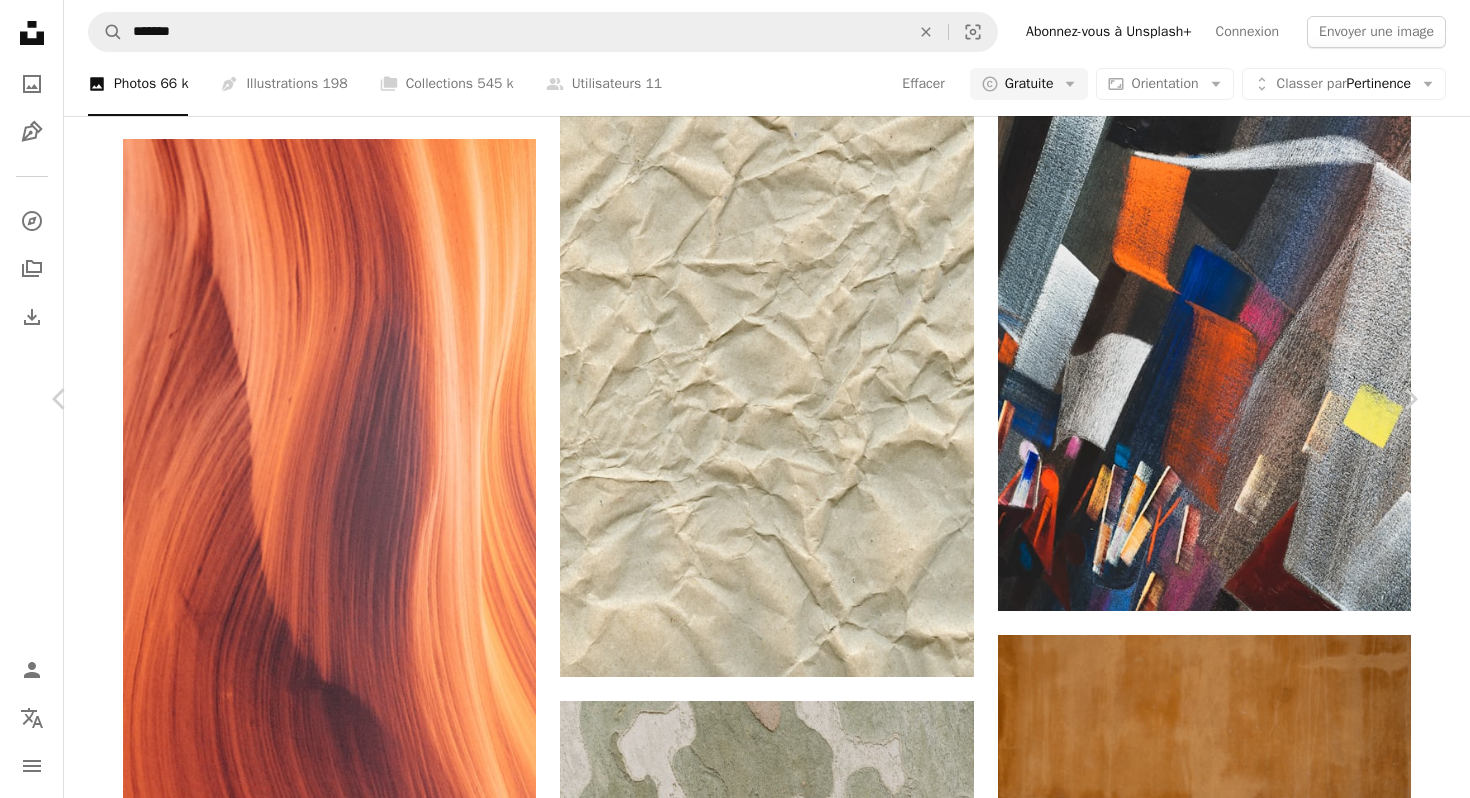 scroll, scrollTop: 0, scrollLeft: 0, axis: both 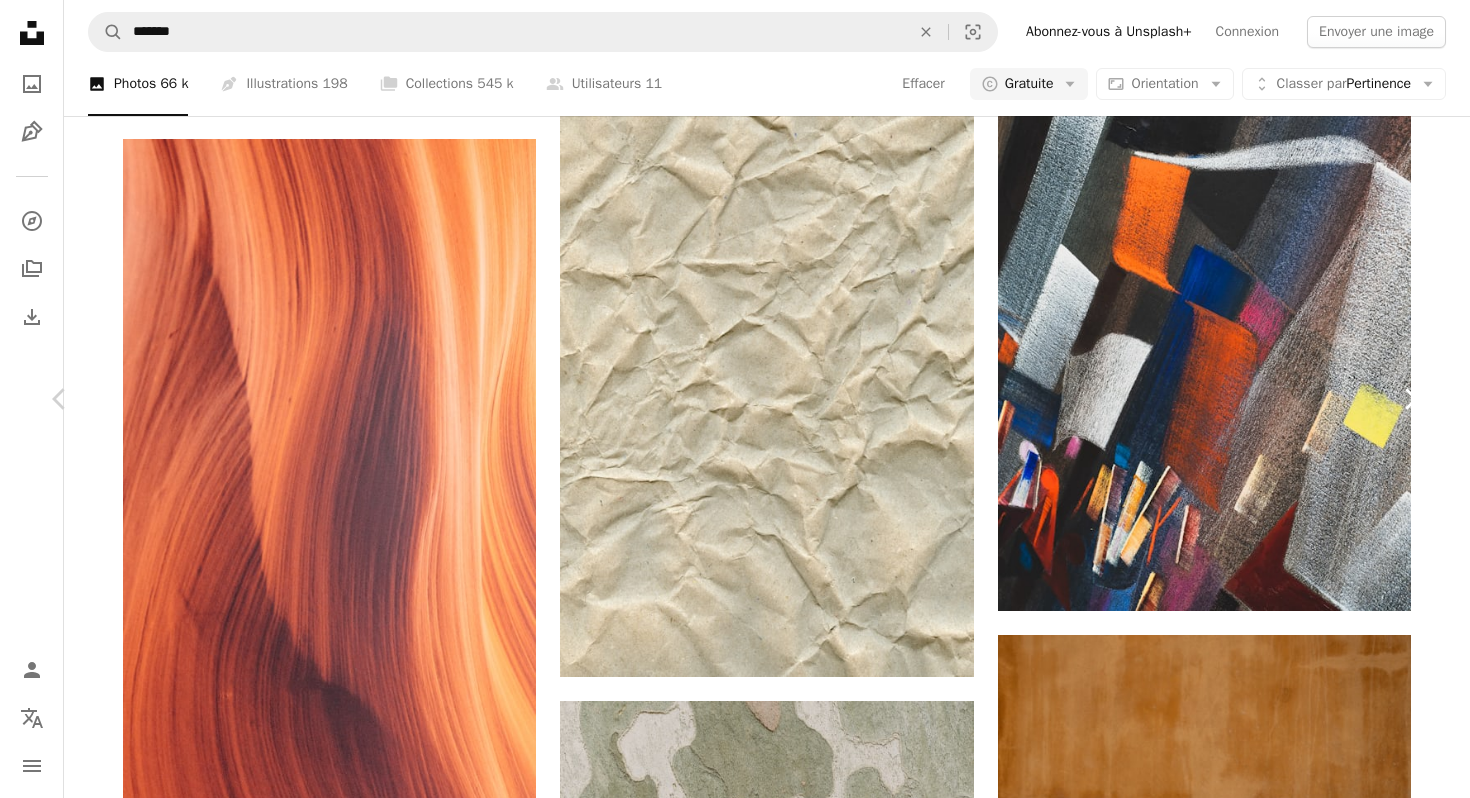 click on "Chevron right" at bounding box center (1410, 399) 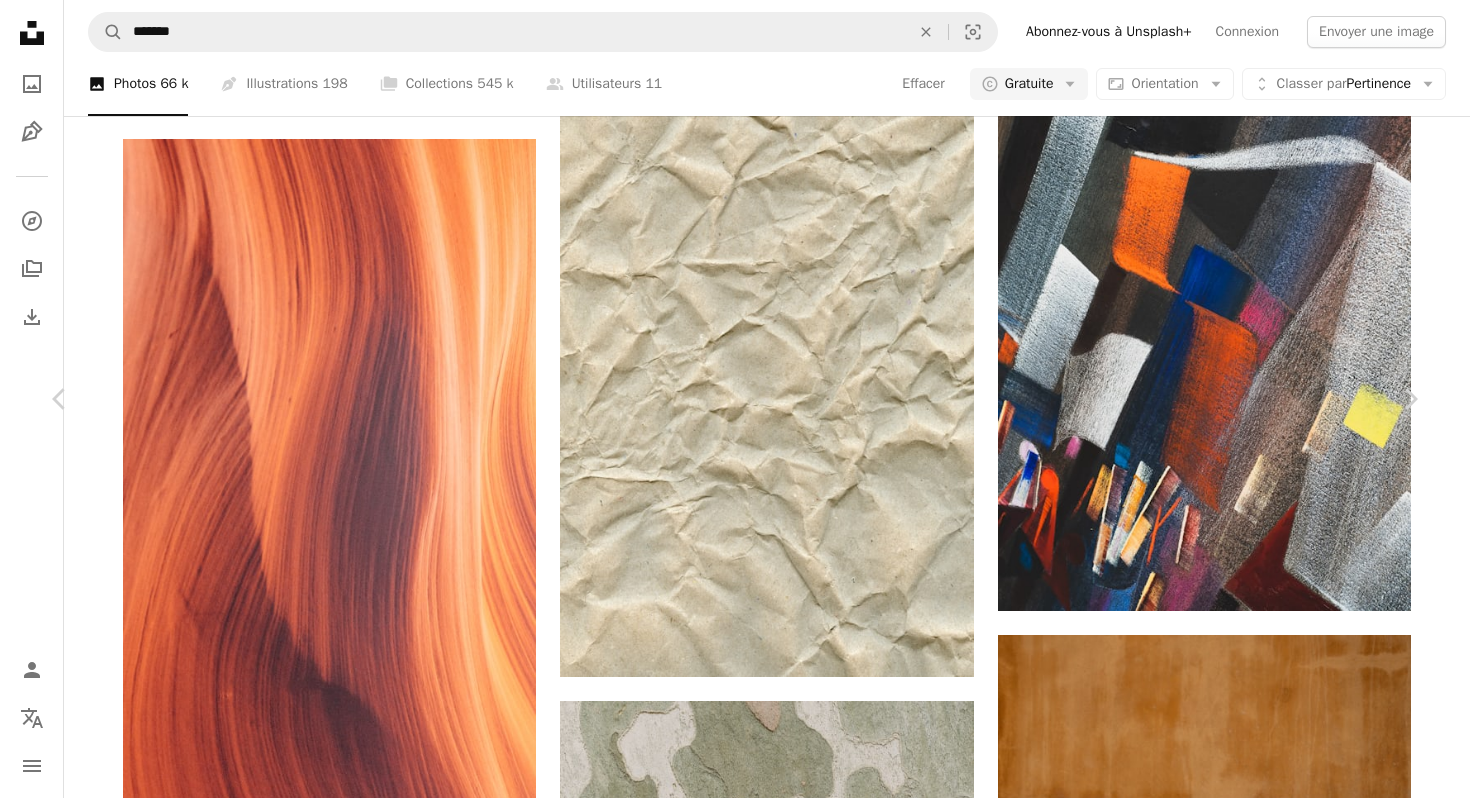 click on "An X shape Chevron left Chevron right Gabriella Clare Marino Disponible à l’embauche A checkmark inside of a circle A heart A plus sign Modifier l’image   Plus sign for Unsplash+ Télécharger gratuitement Chevron down Zoom in Vues [NUMBER] Téléchargements [NUMBER] Présentée dans Photos ,  Textures ,  Textures avec espace négatif A forward-right arrow Partager Info icon Infos More Actions A map marker [CITY], [STATE], [COUNTRY] Calendar outlined Publiée le  [DAY] [MONTH] [YEAR] Camera SONY, ILCE-7M3 Safety Utilisation gratuite sous la  Licence Unsplash texture modèle Textures espace négatif écorce espace de copie espace vide Chromebook fond d’écran motif de camouflage De la place pour le texte arrière-plan art peinture gris Italie militaire tapis eucalyptus uniforme militaire camouflage Images gratuites Parcourez des images premium sur iStock  |  - 20 % avec le code UNSPLASH20 Images associées" at bounding box center (735, 7446) 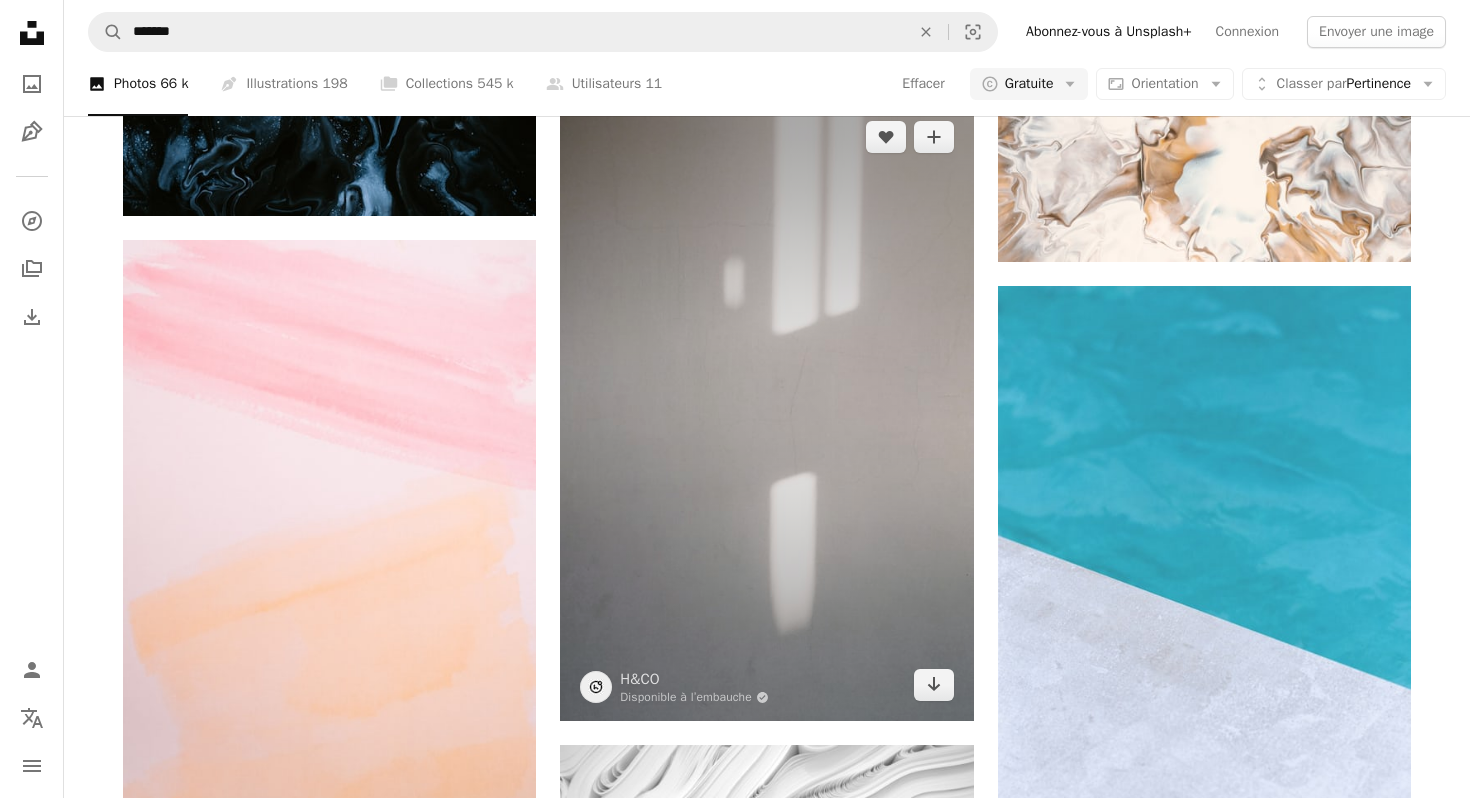 scroll, scrollTop: 39381, scrollLeft: 0, axis: vertical 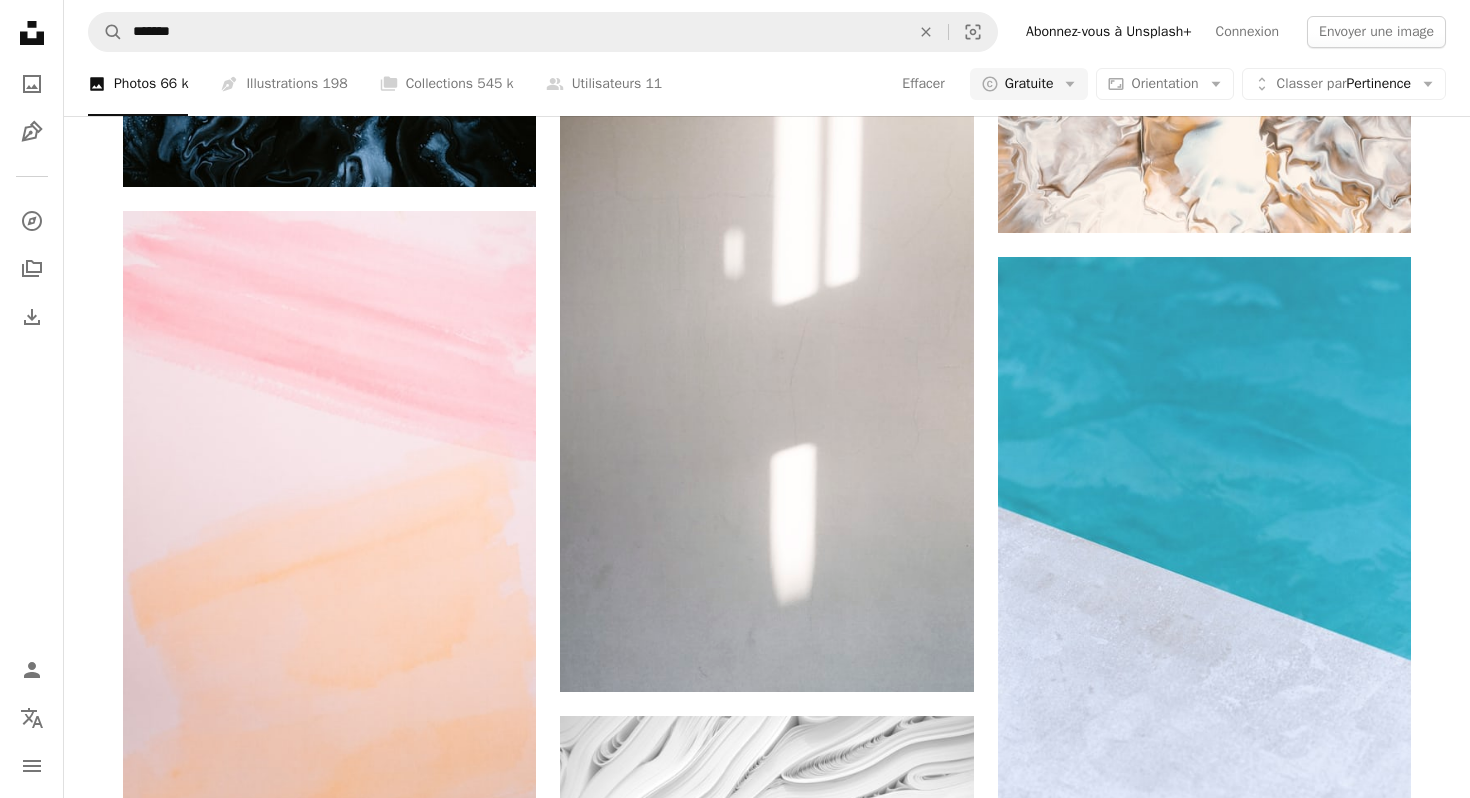 click at bounding box center (329, 1263) 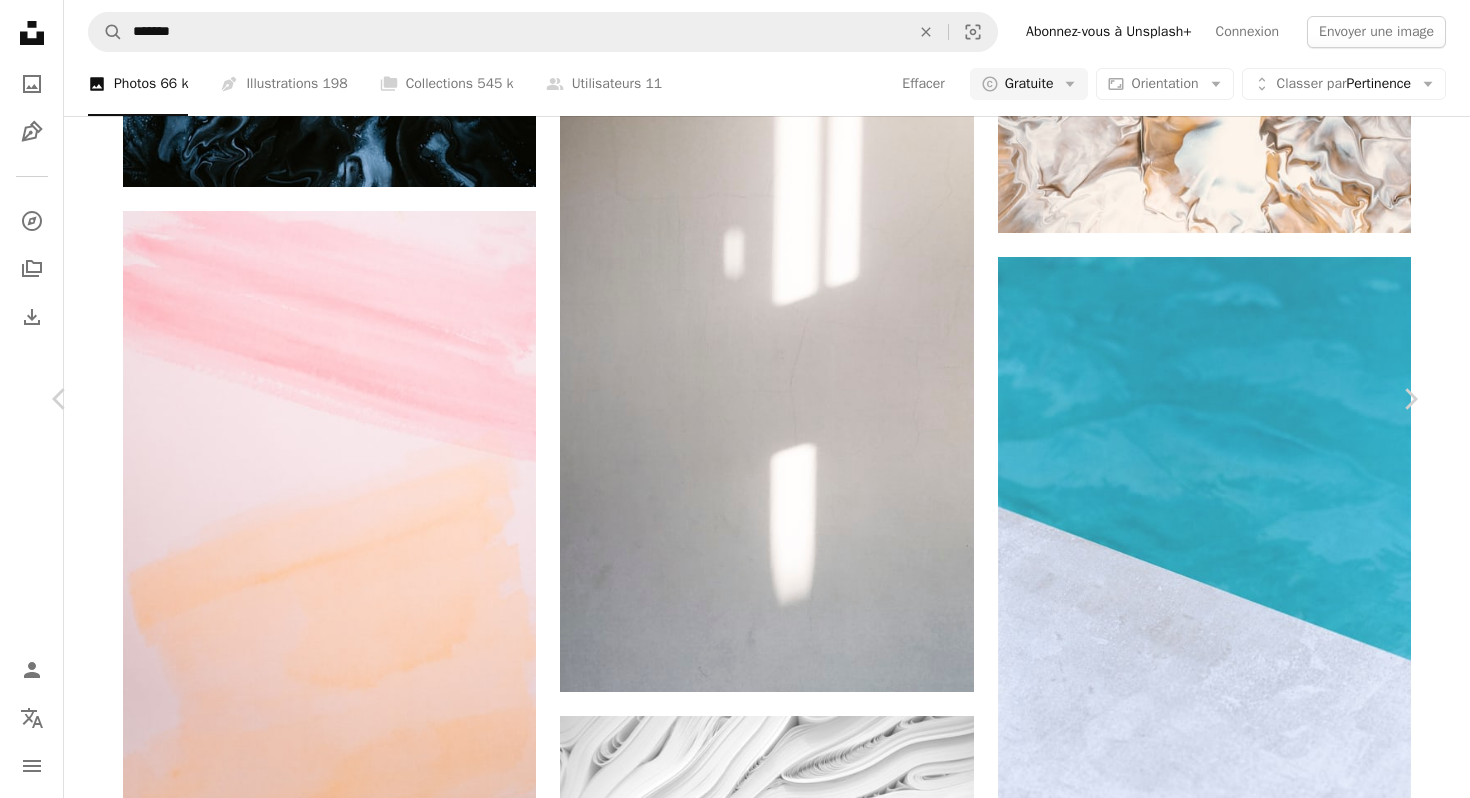 scroll, scrollTop: 0, scrollLeft: 0, axis: both 